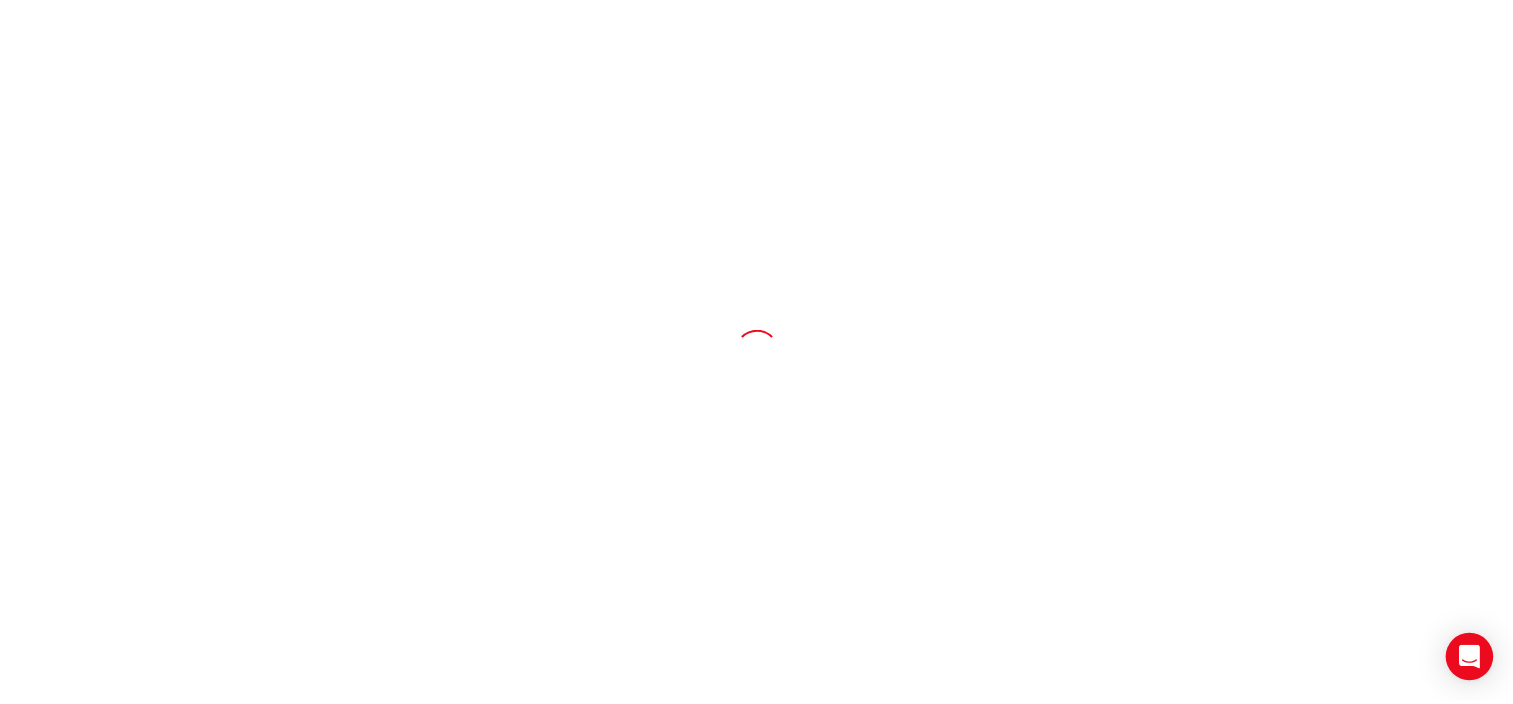 scroll, scrollTop: 0, scrollLeft: 0, axis: both 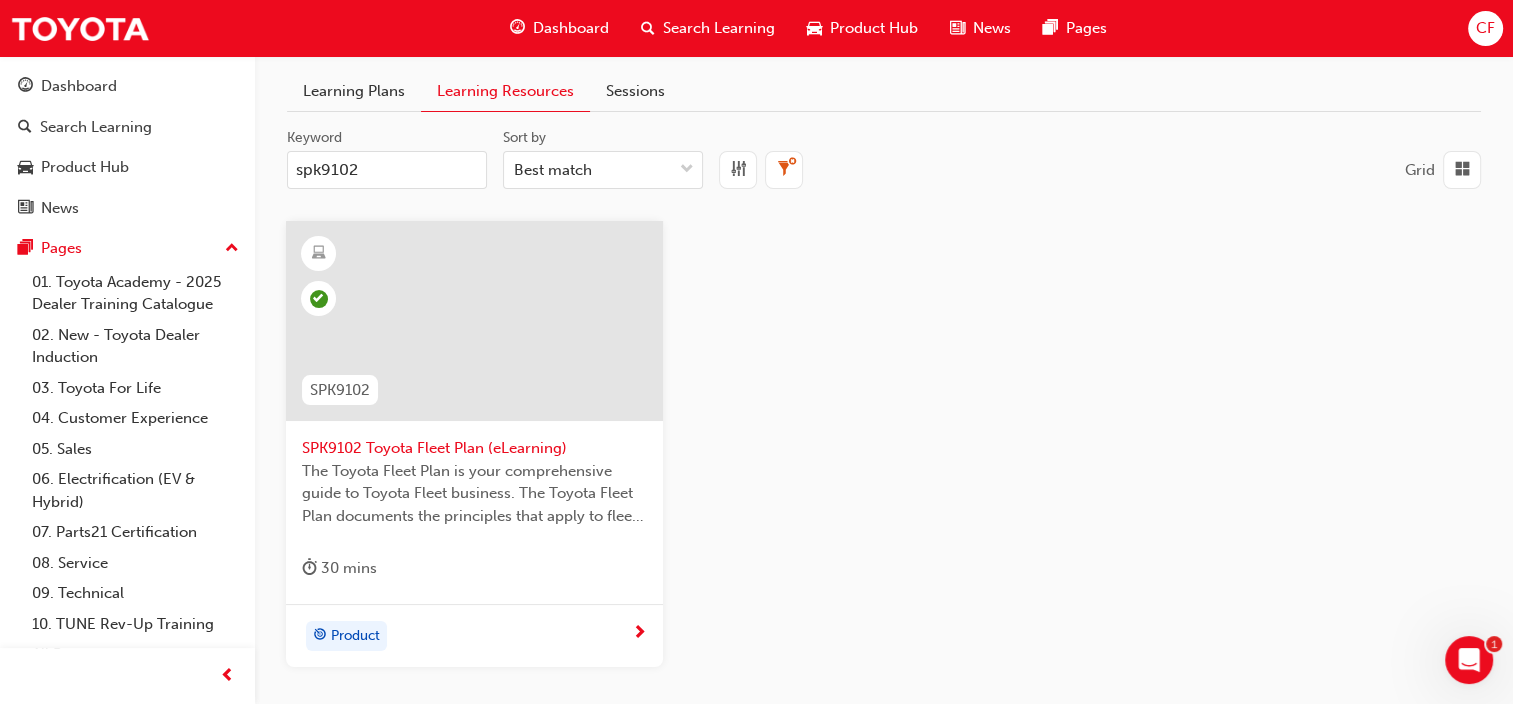 click on "SPK9102 Toyota Fleet Plan (eLearning)" at bounding box center (474, 448) 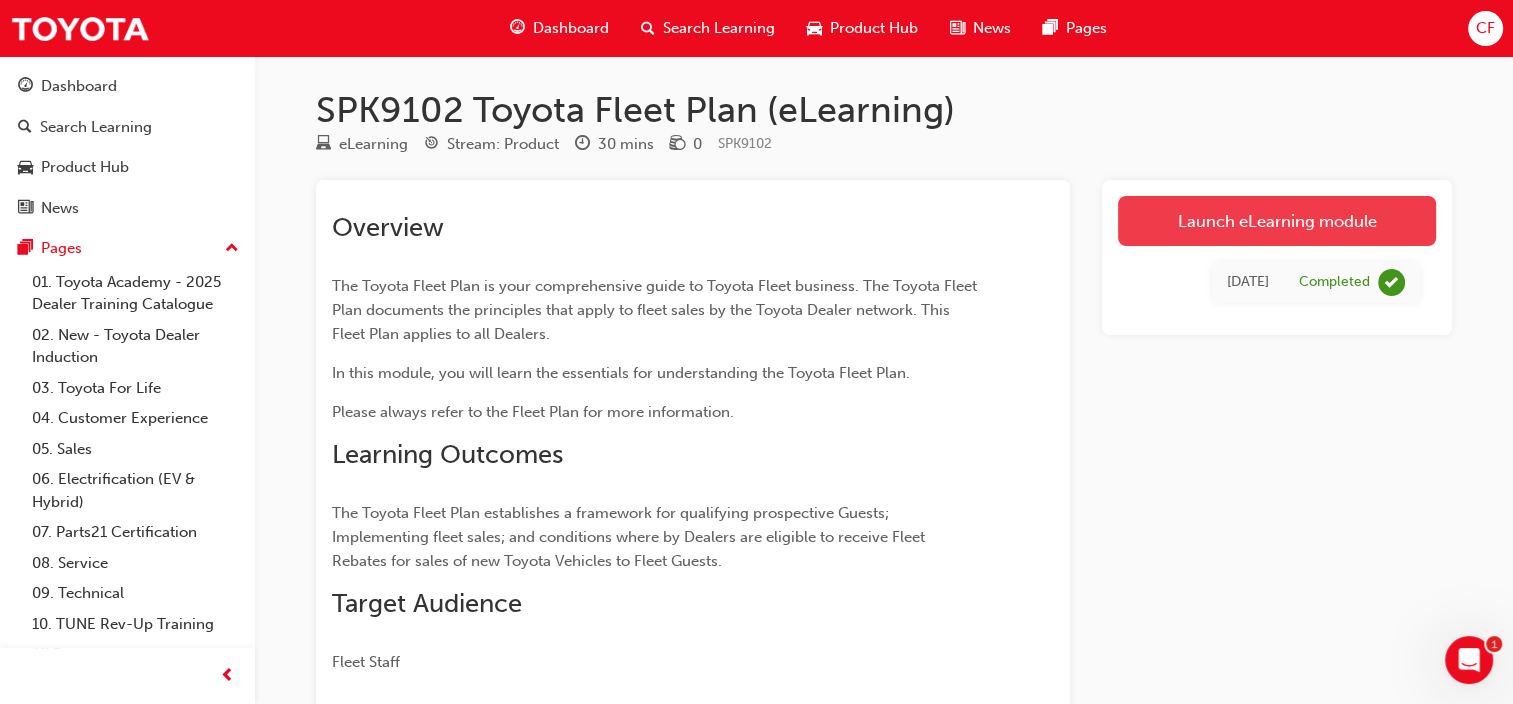click on "Launch eLearning module" at bounding box center (1277, 221) 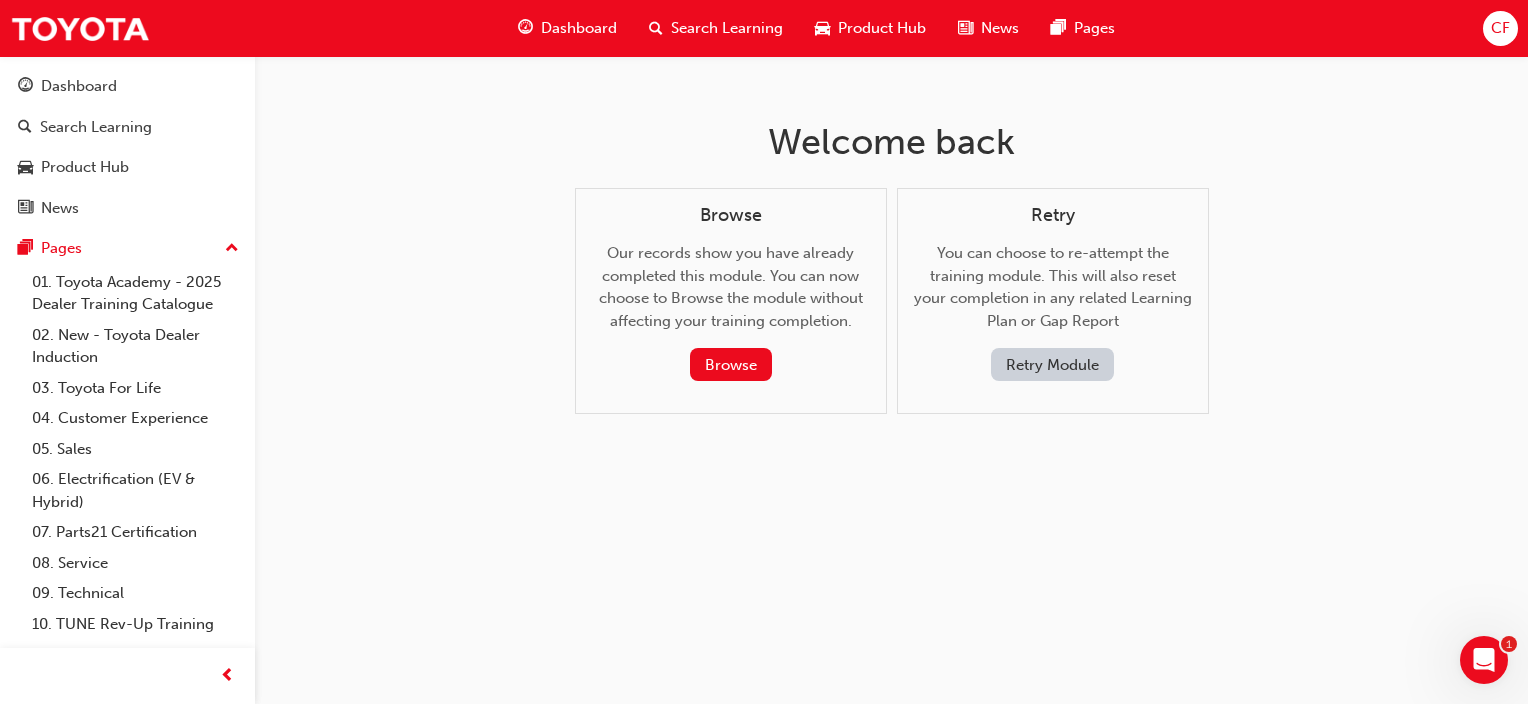 click on "Retry Module" at bounding box center [1052, 364] 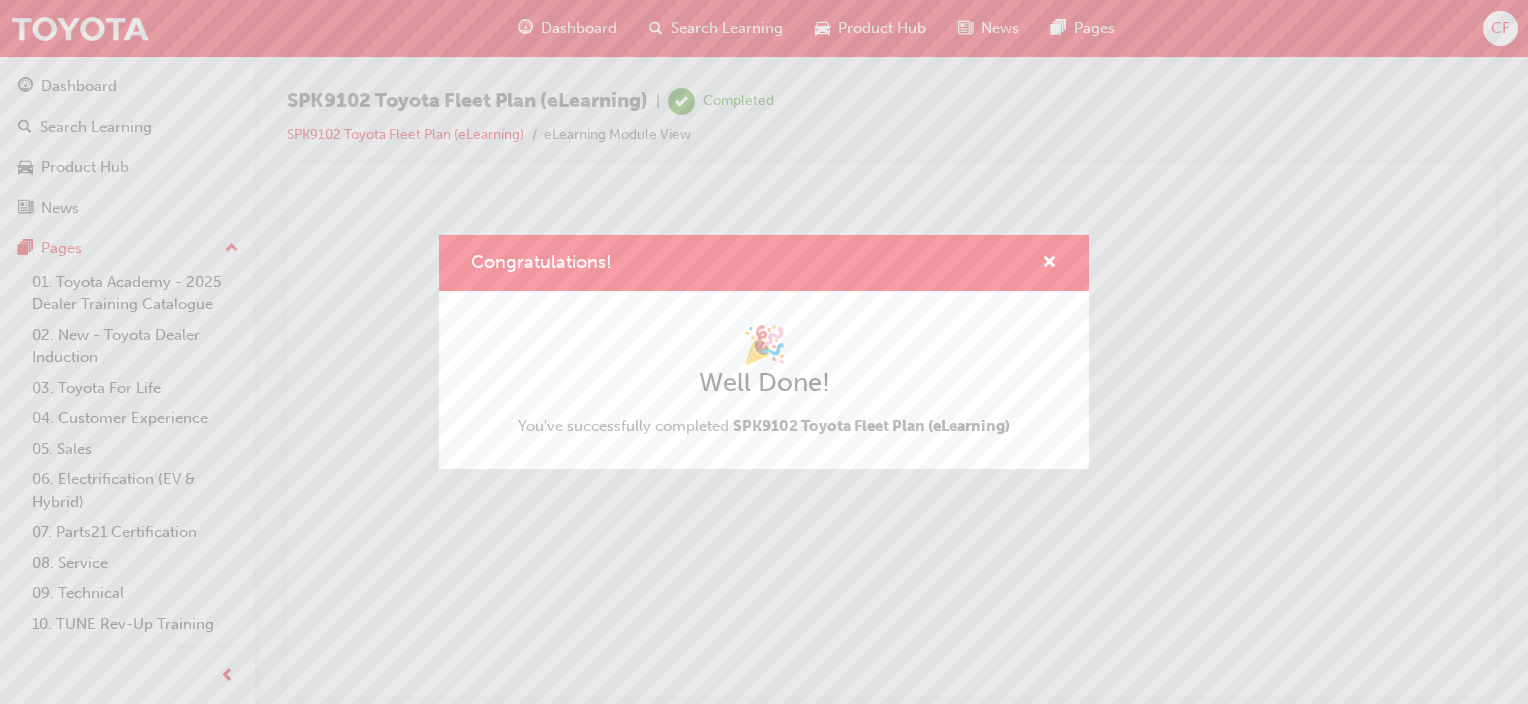 scroll, scrollTop: 0, scrollLeft: 0, axis: both 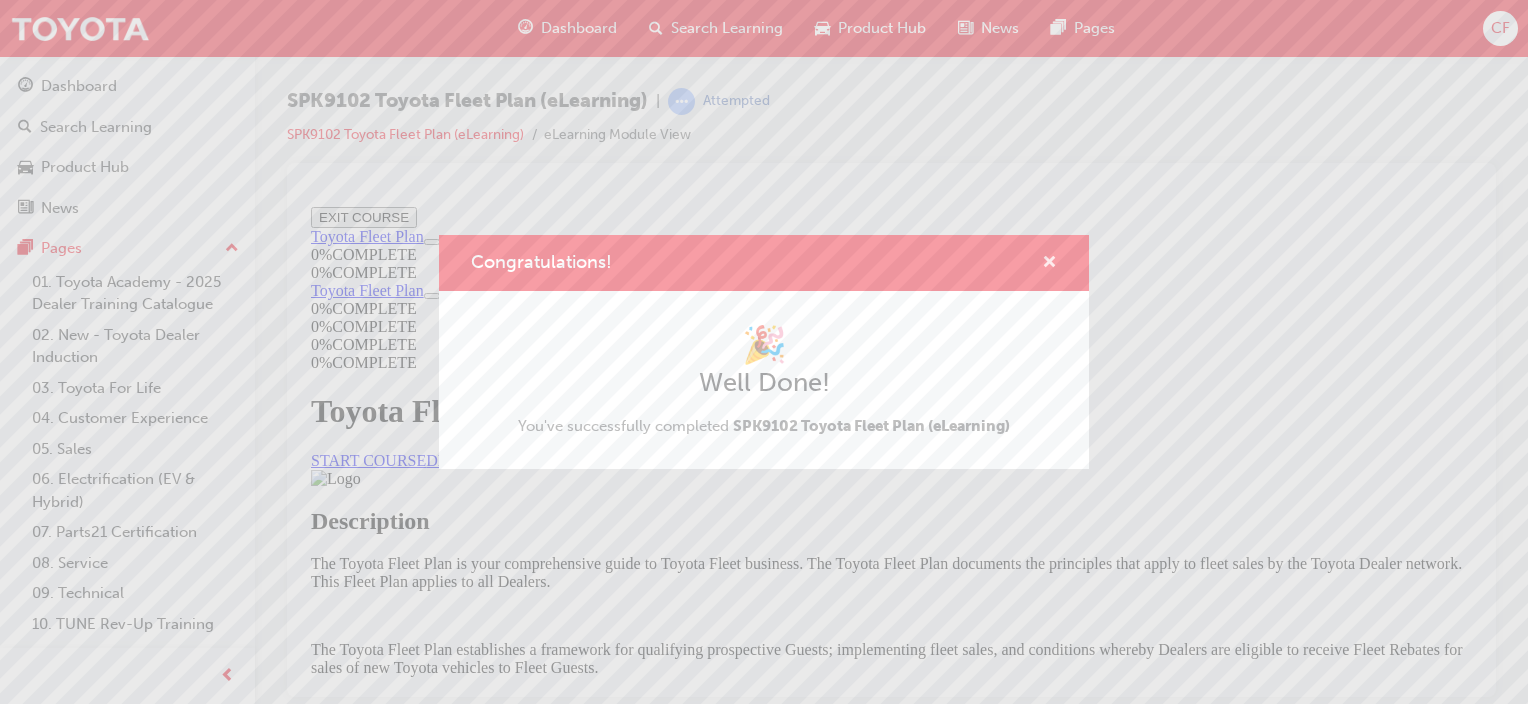 click at bounding box center (1049, 264) 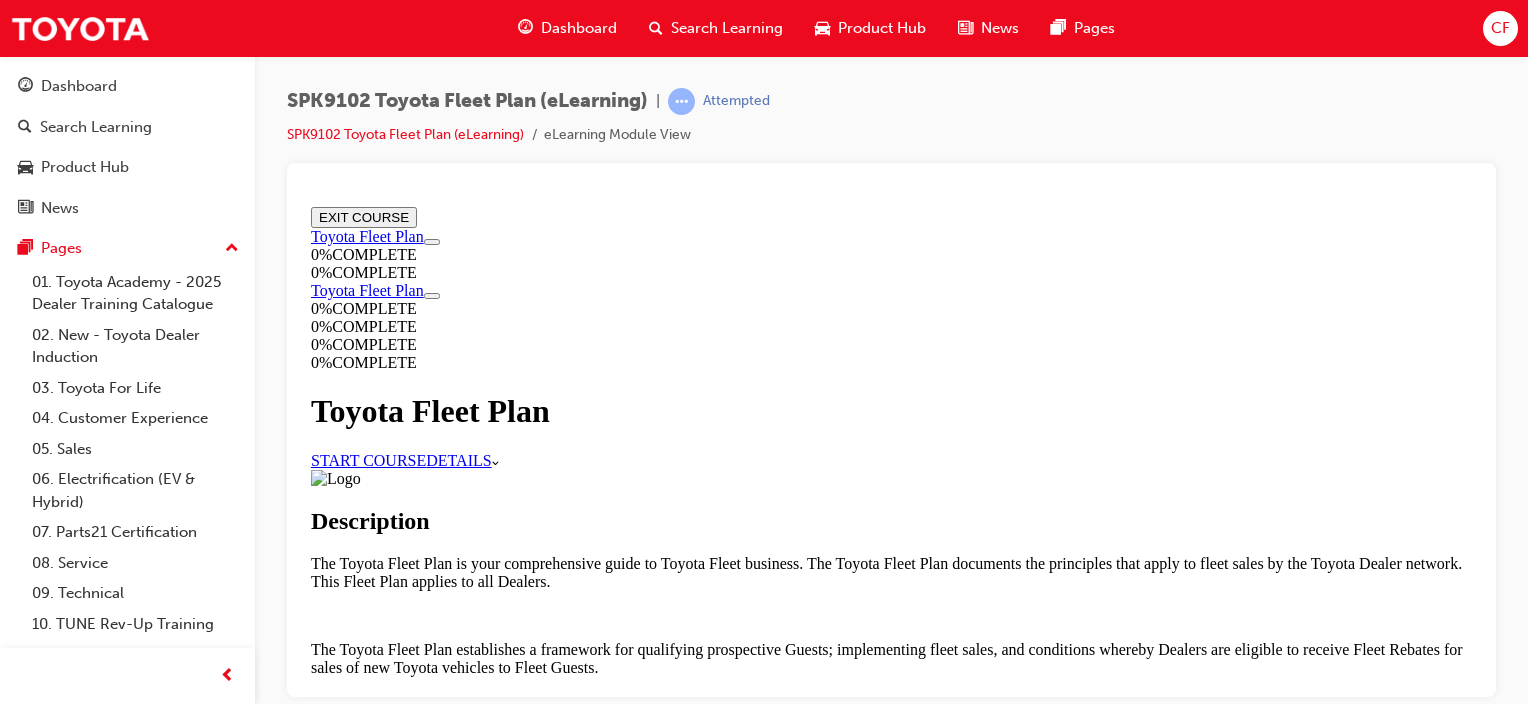 click on "EXIT COURSE" at bounding box center (364, 216) 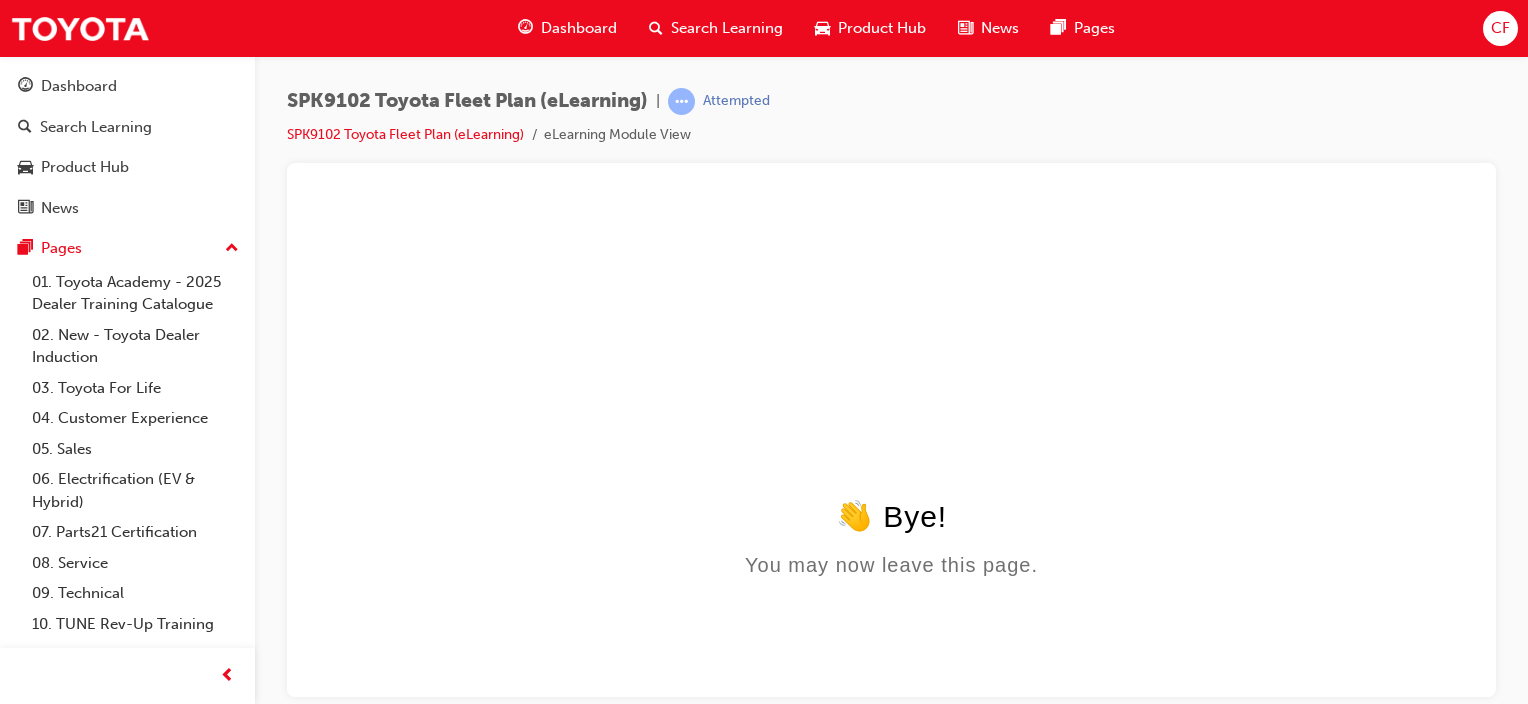 scroll, scrollTop: 0, scrollLeft: 0, axis: both 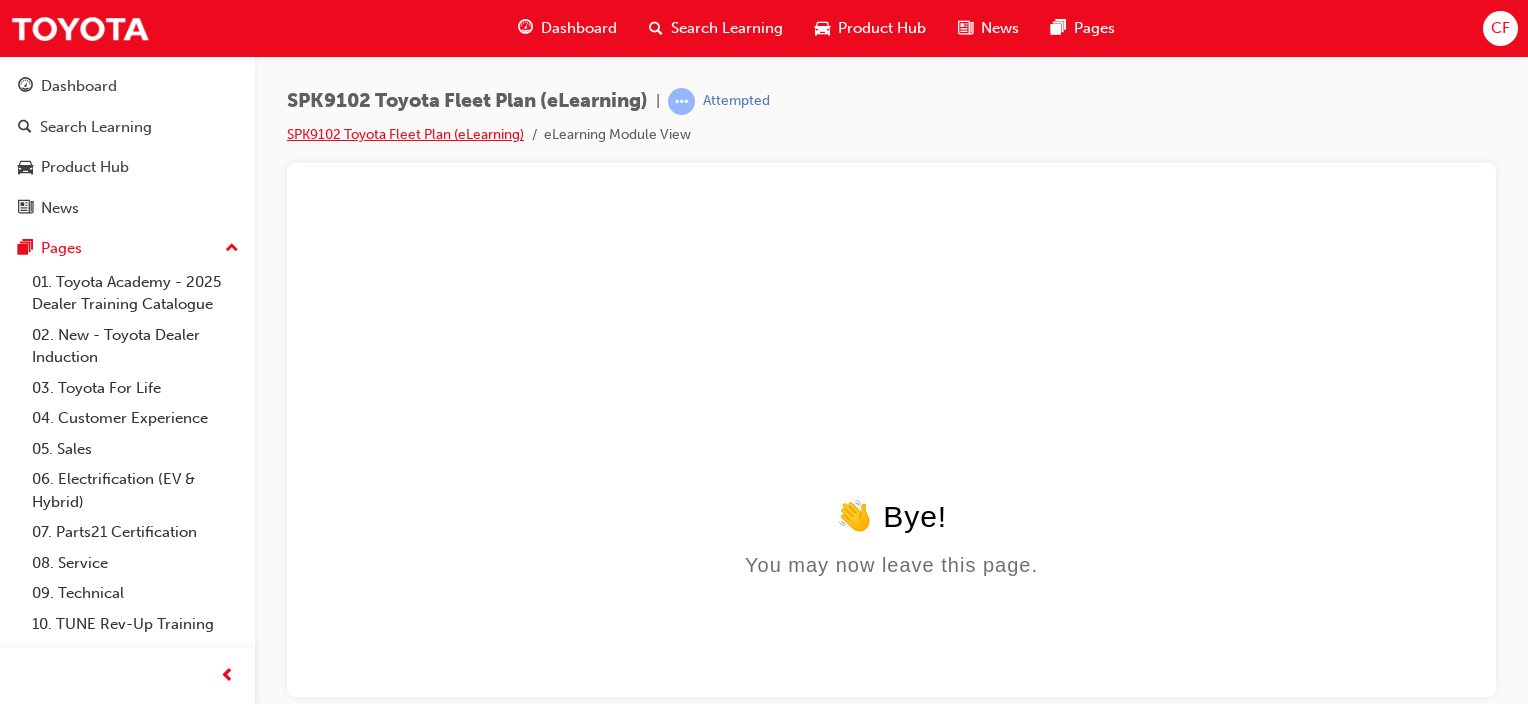 click on "SPK9102 Toyota Fleet Plan (eLearning)" at bounding box center [405, 134] 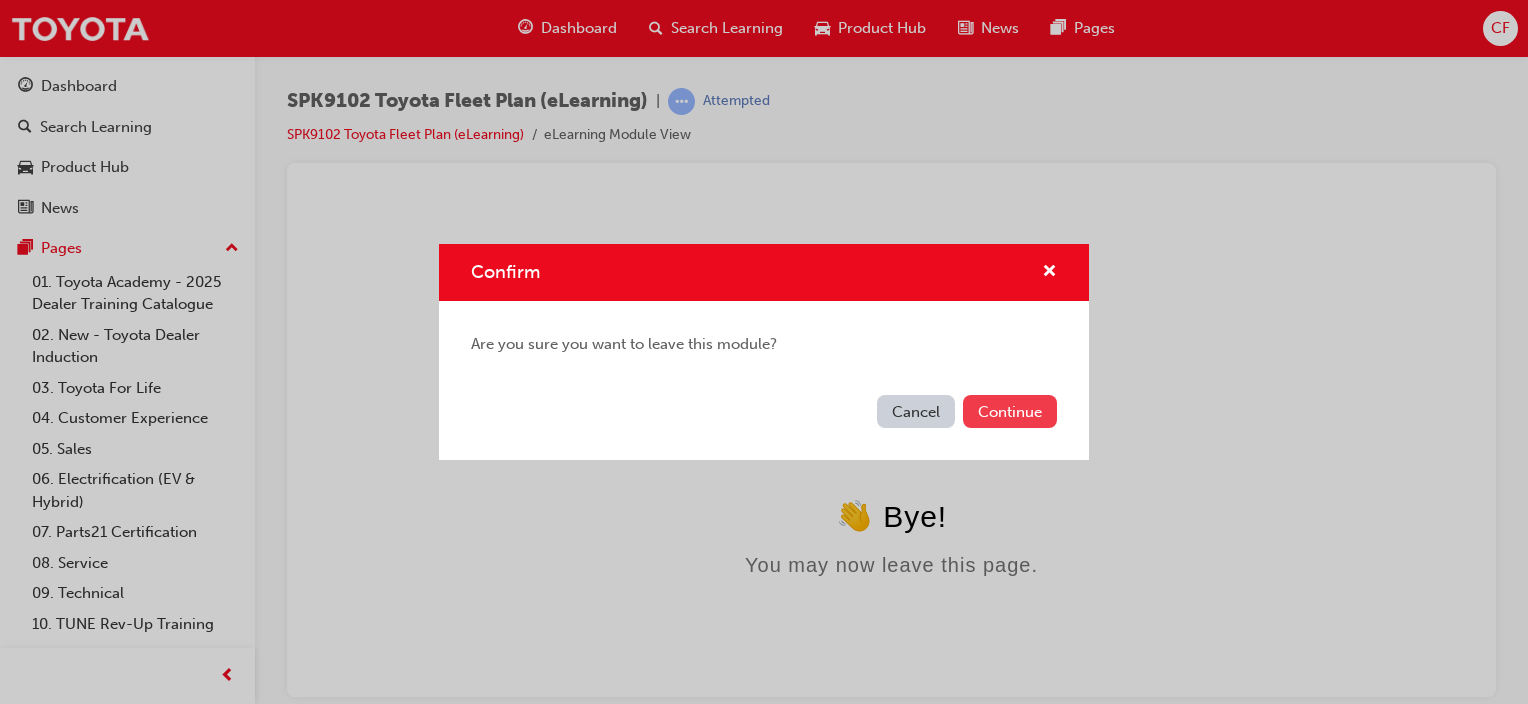 click on "Continue" at bounding box center [1010, 411] 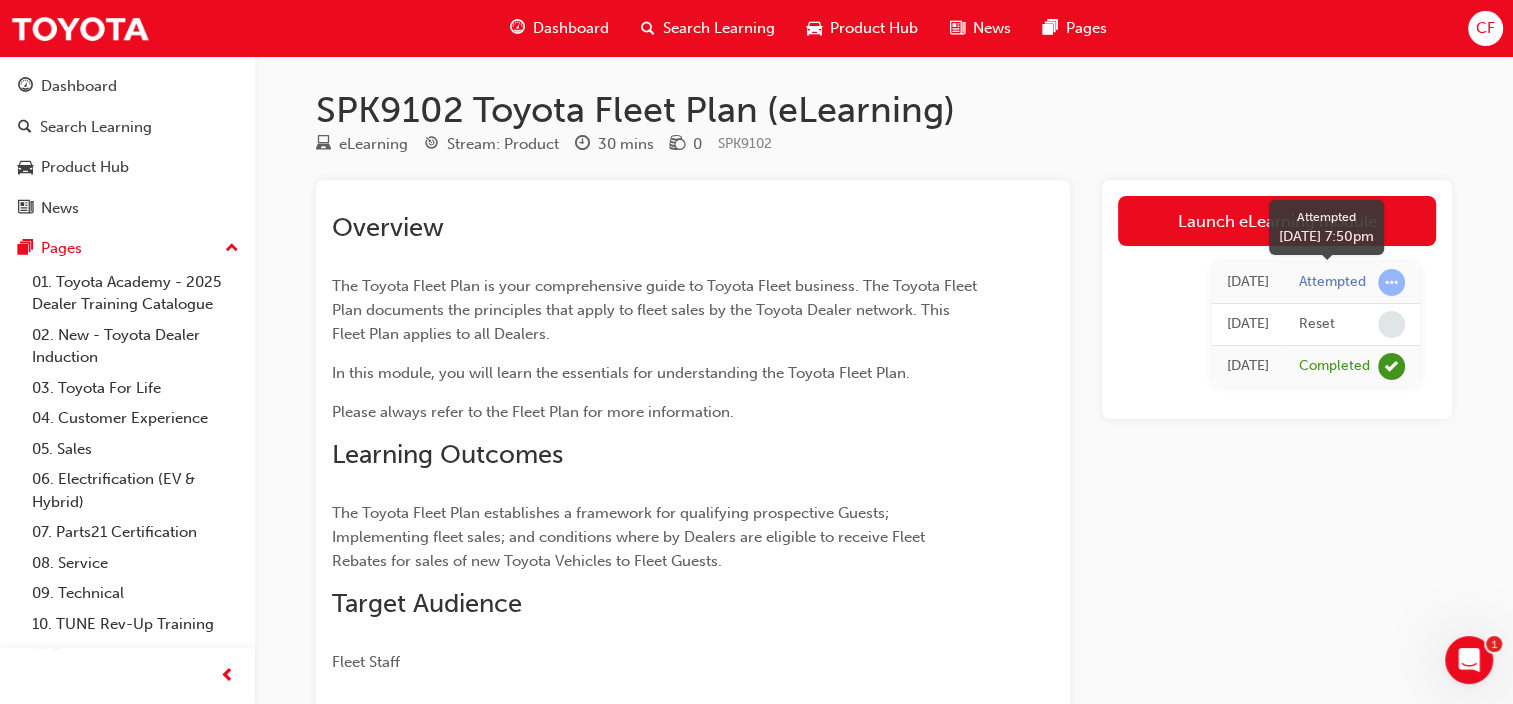 click on "Attempted" at bounding box center (1332, 282) 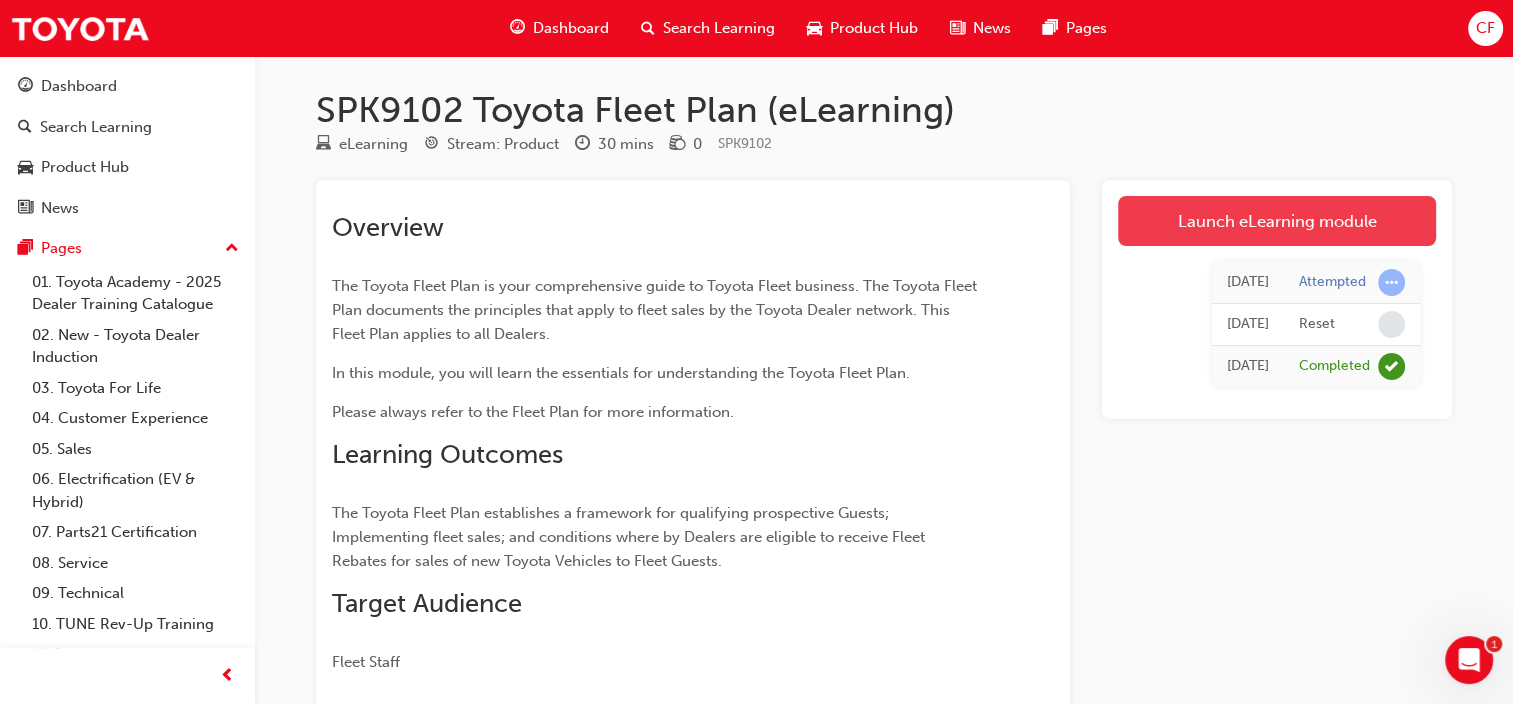 click on "Launch eLearning module" at bounding box center [1277, 221] 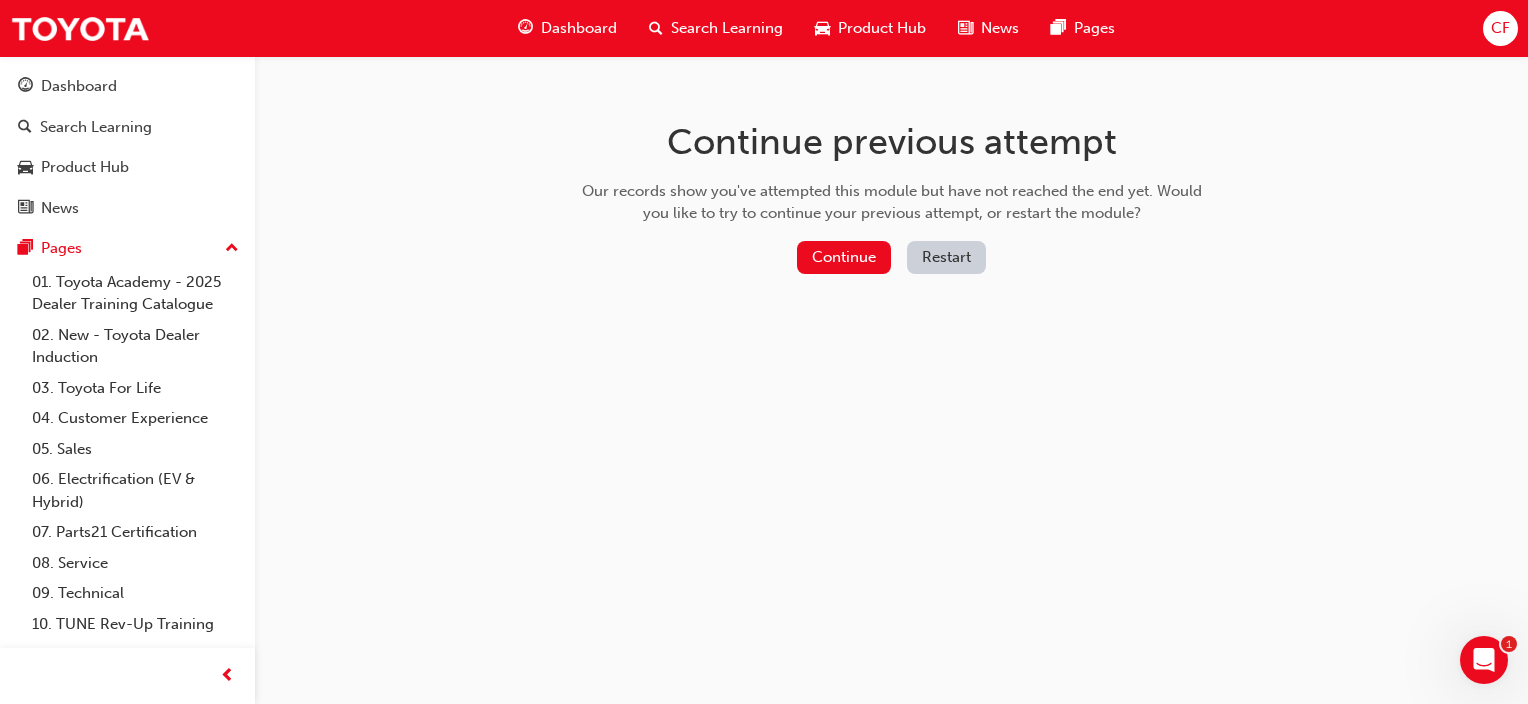 click on "Restart" at bounding box center [946, 257] 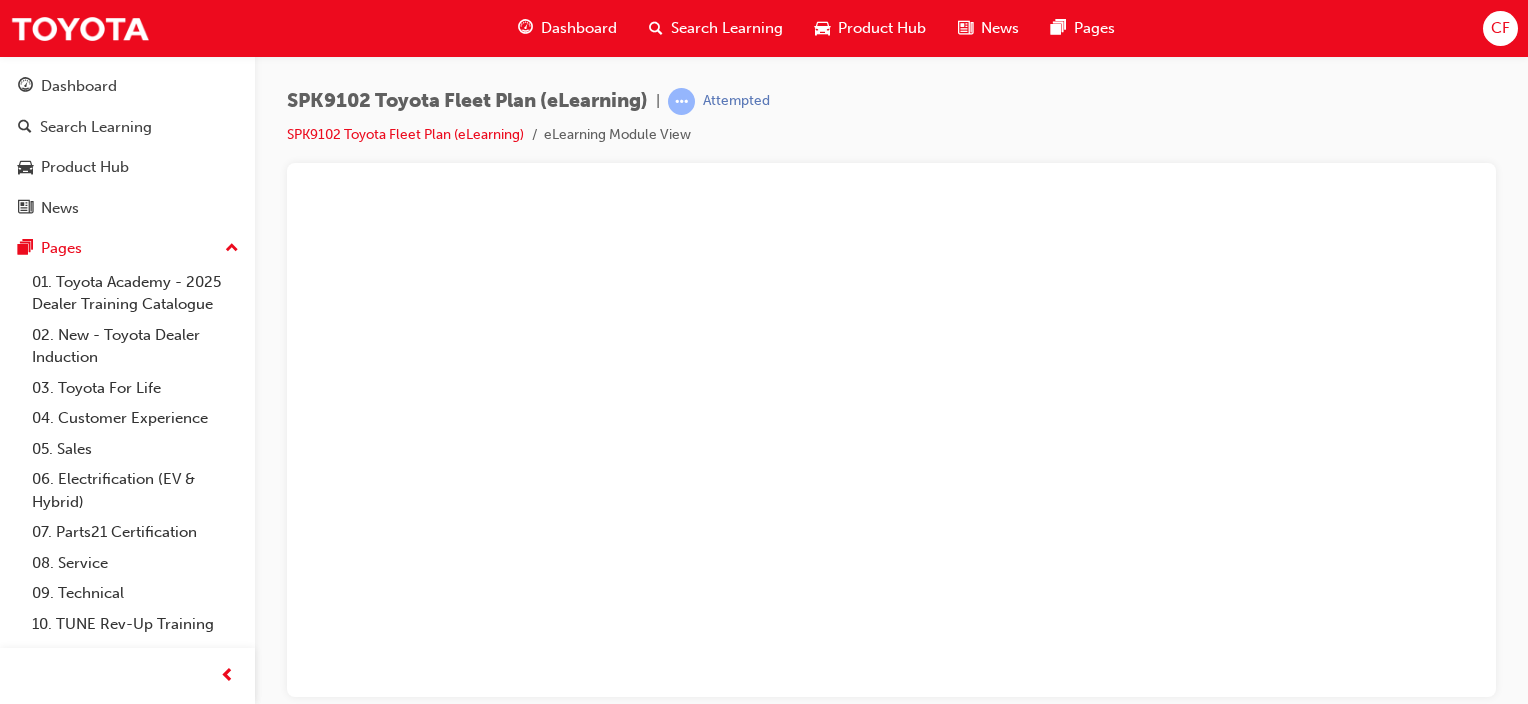 scroll, scrollTop: 0, scrollLeft: 0, axis: both 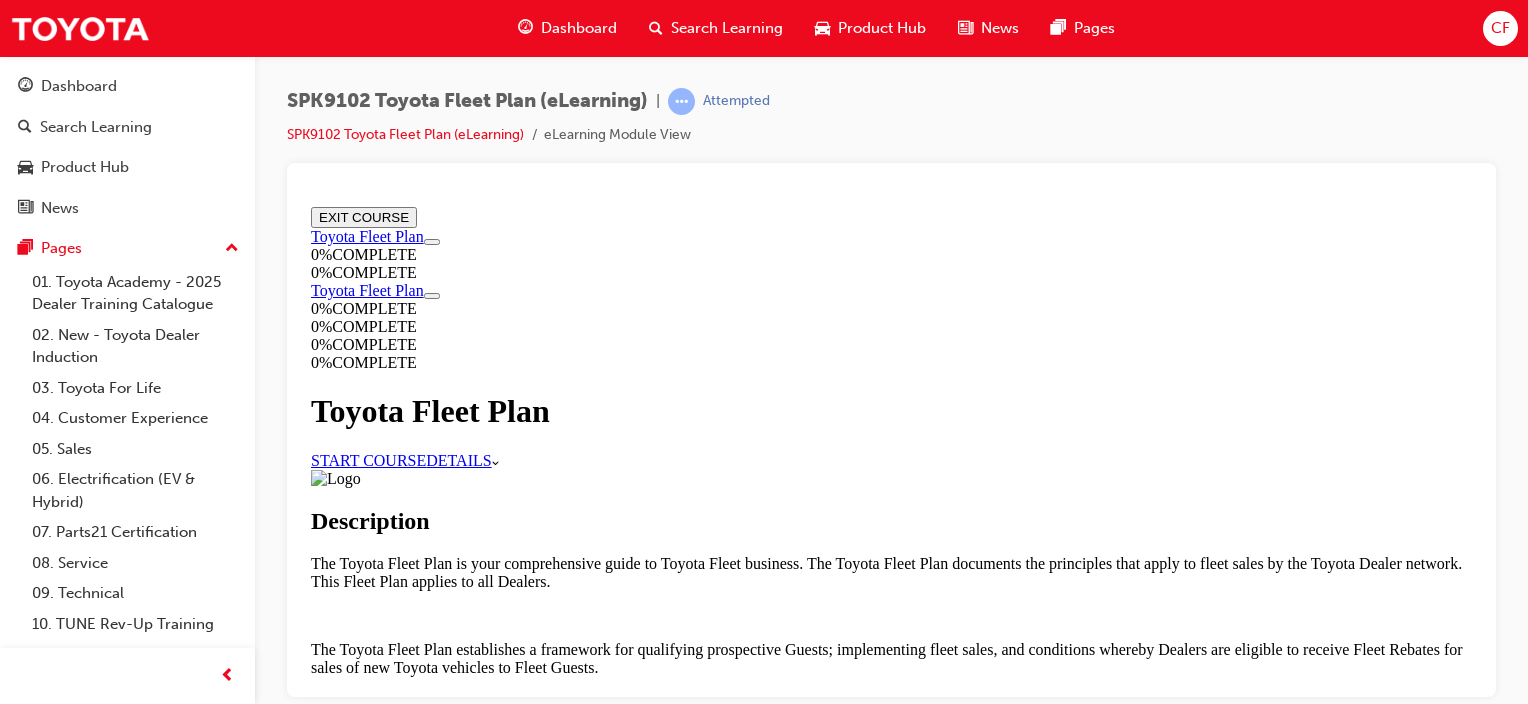 click on "START COURSE" at bounding box center [368, 459] 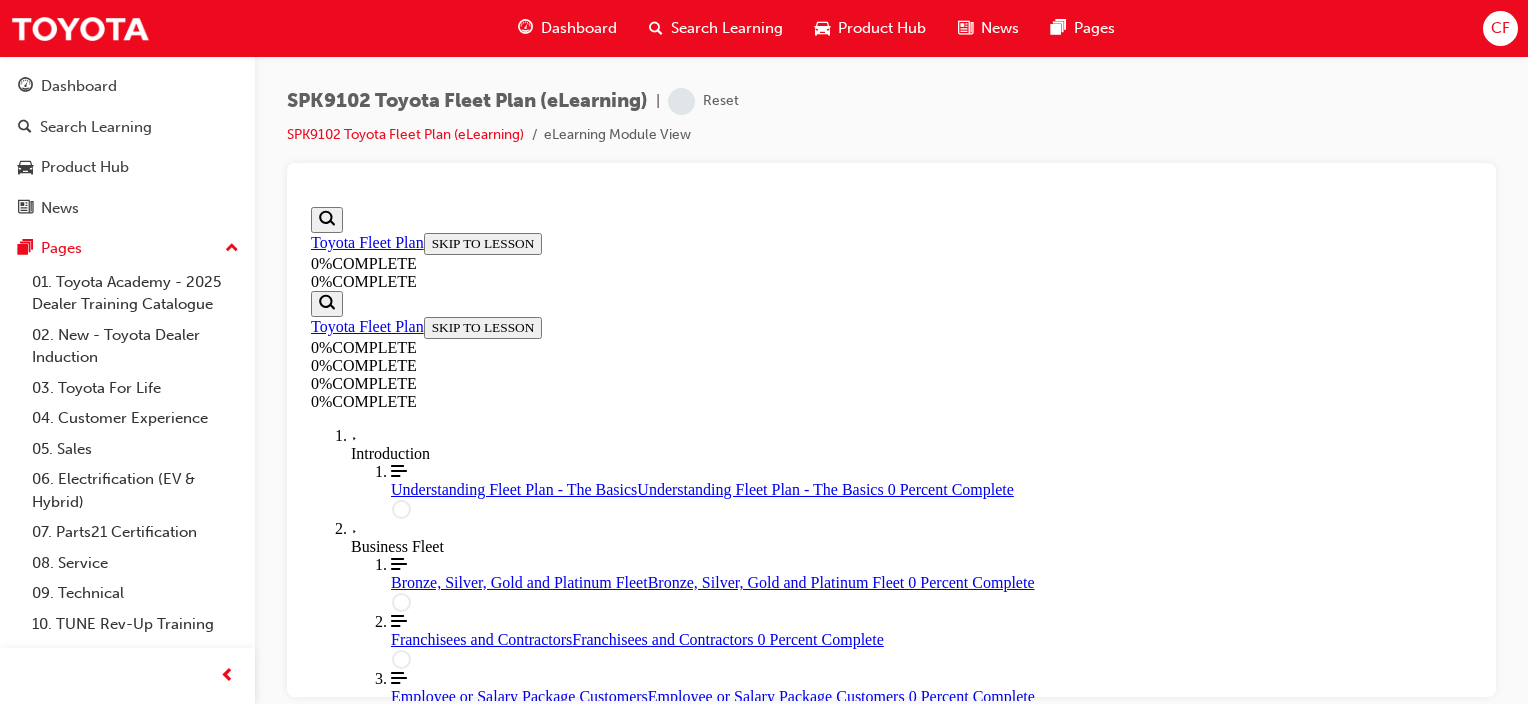 scroll, scrollTop: 69, scrollLeft: 0, axis: vertical 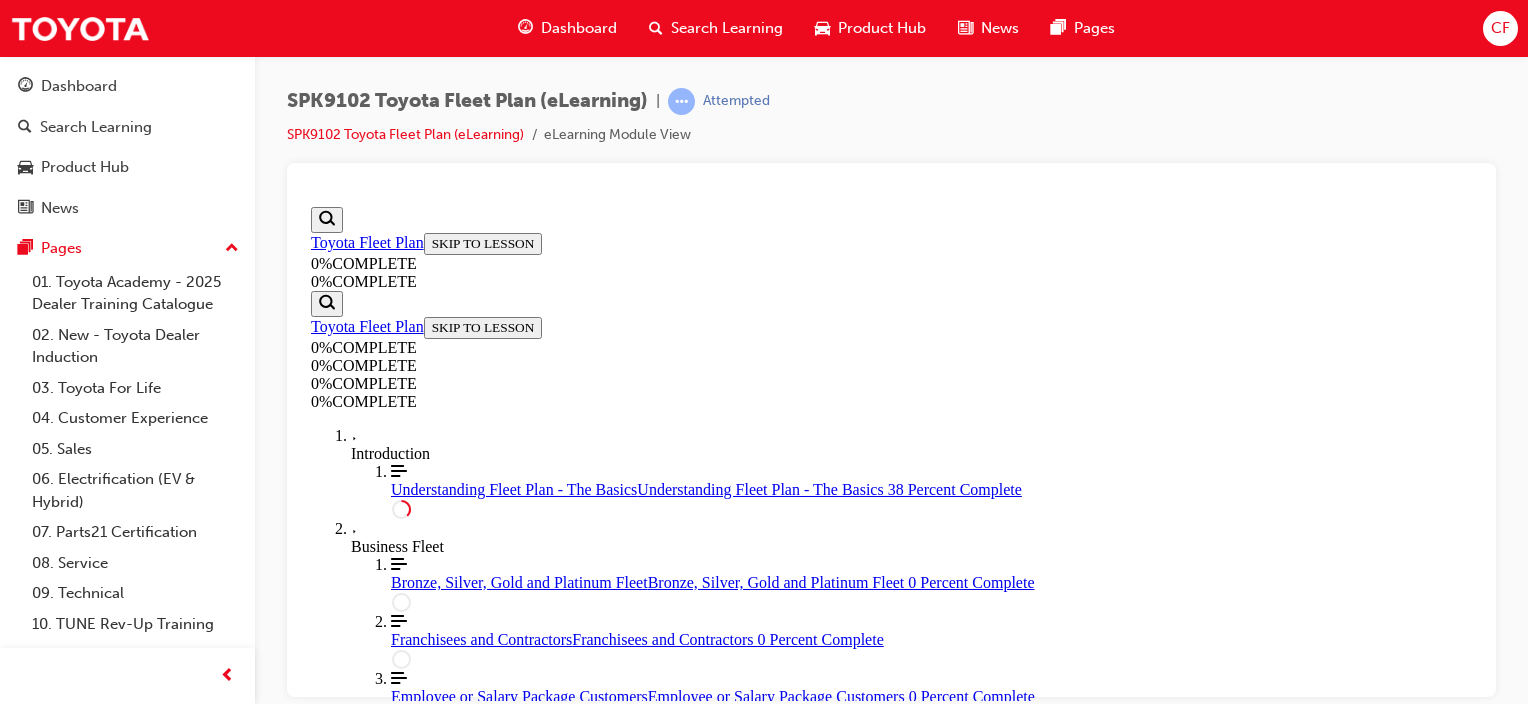 click on "Audit" at bounding box center (397, 1548) 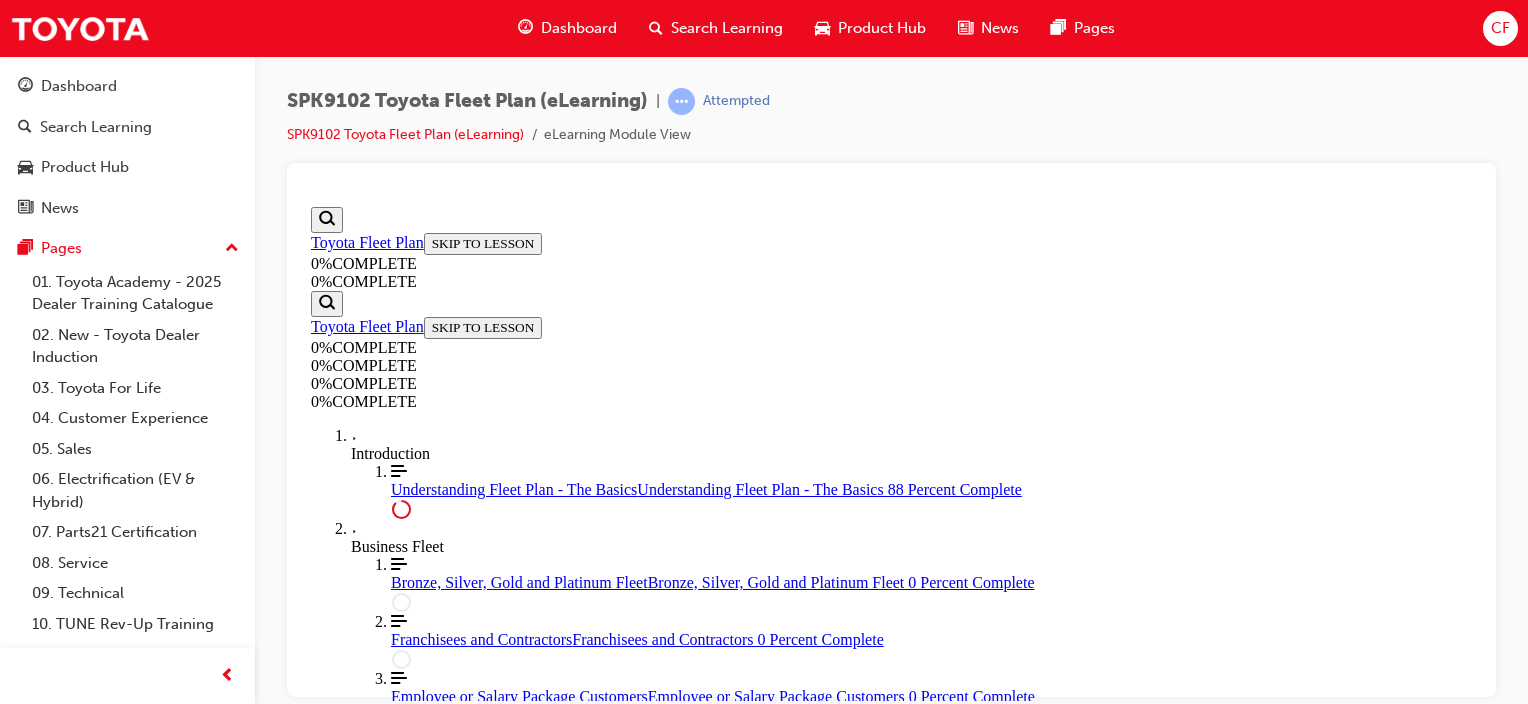 scroll, scrollTop: 4017, scrollLeft: 0, axis: vertical 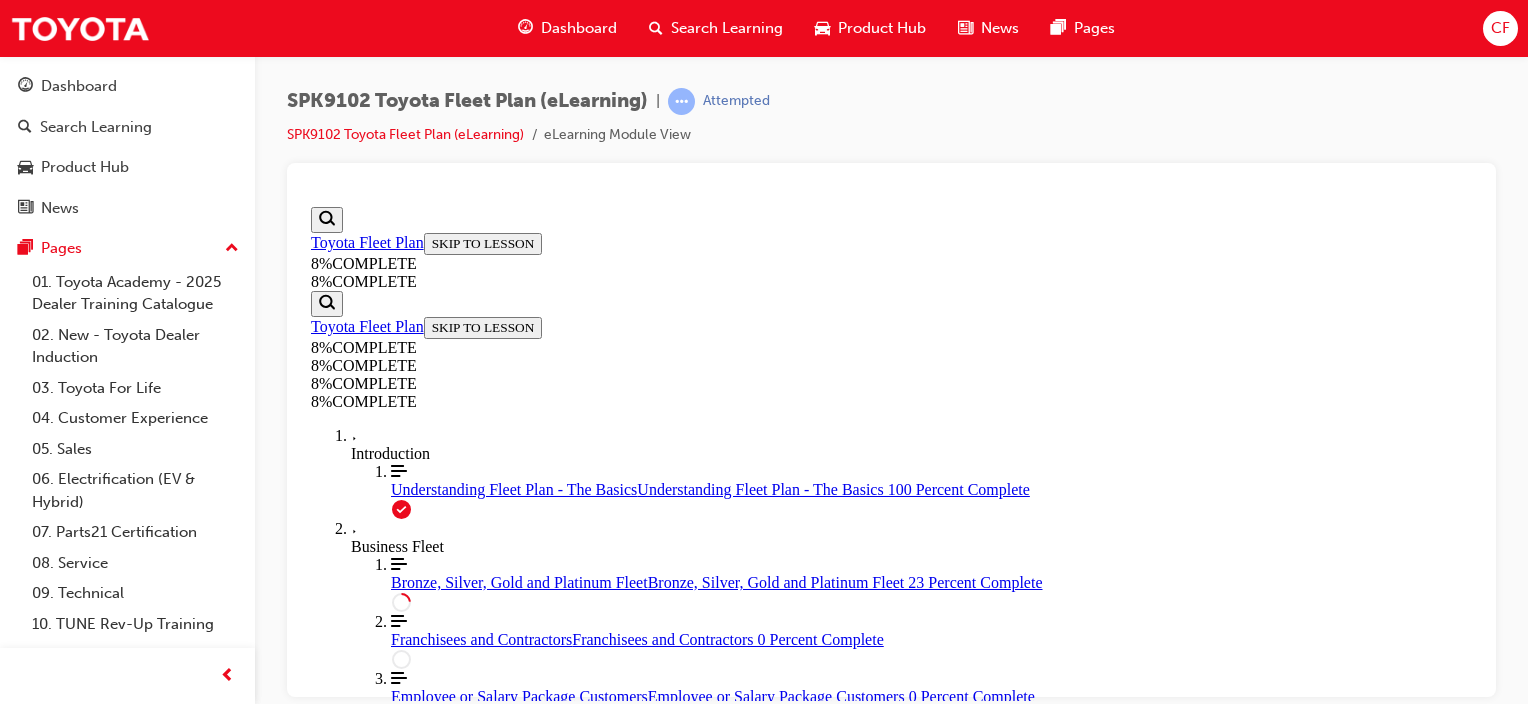 click on "Registration" at bounding box center (891, 2015) 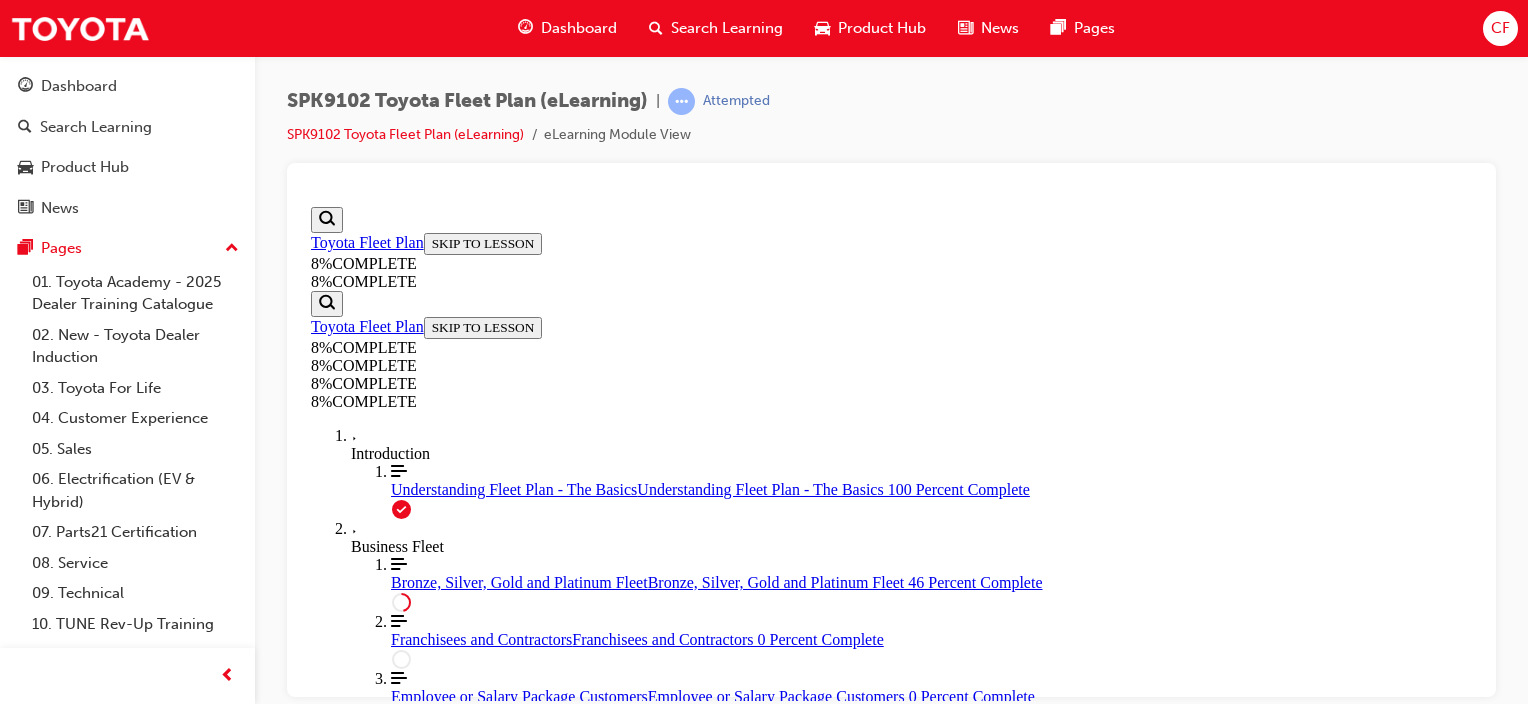 scroll, scrollTop: 4764, scrollLeft: 0, axis: vertical 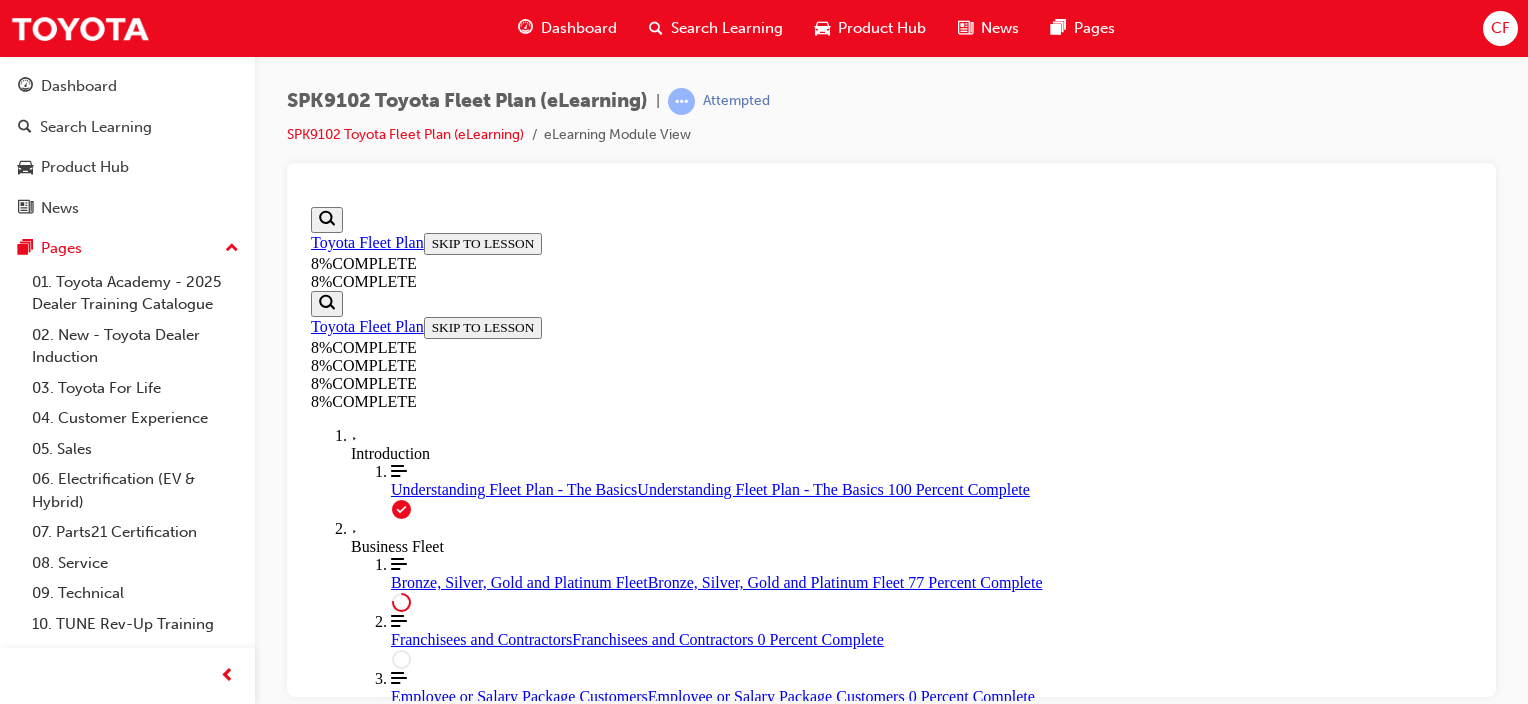 drag, startPoint x: 895, startPoint y: 433, endPoint x: 970, endPoint y: 436, distance: 75.059975 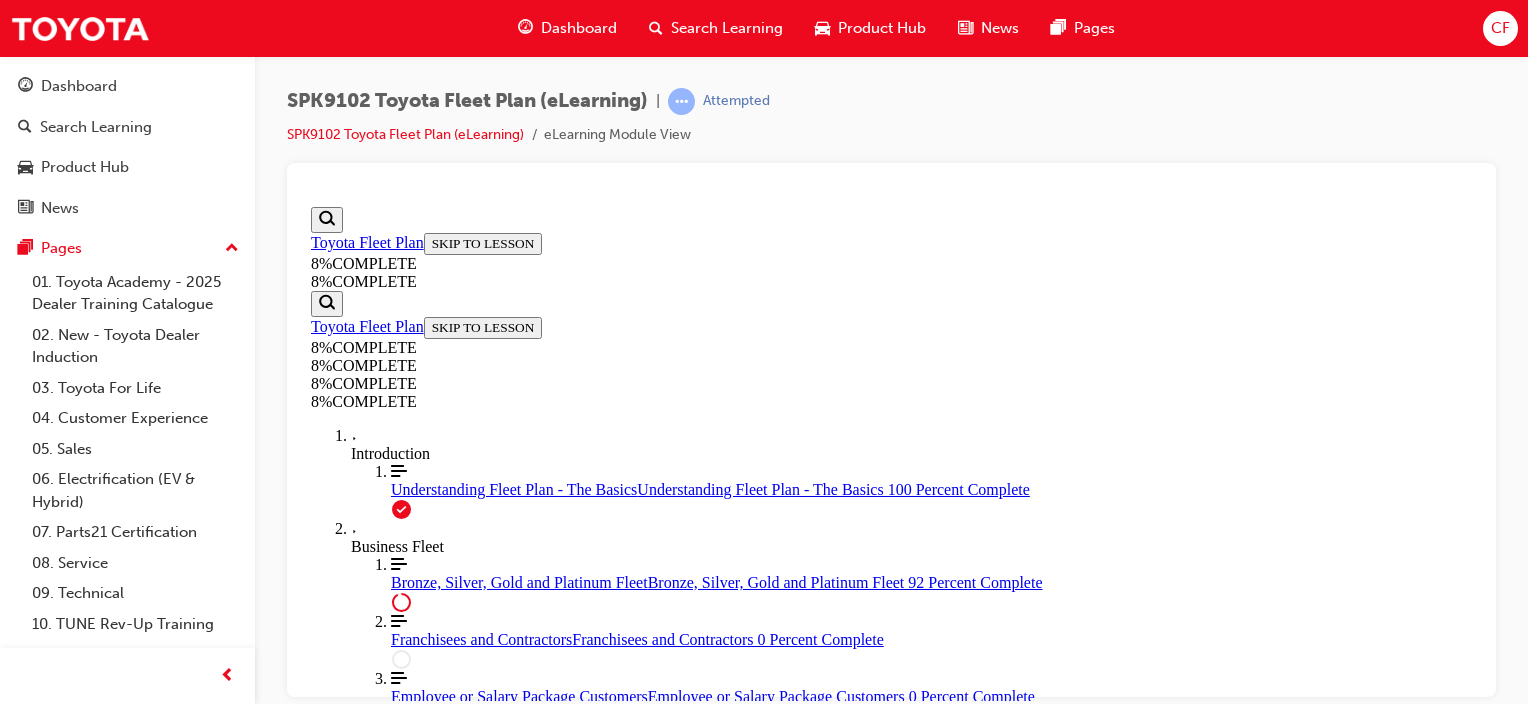 scroll, scrollTop: 9218, scrollLeft: 0, axis: vertical 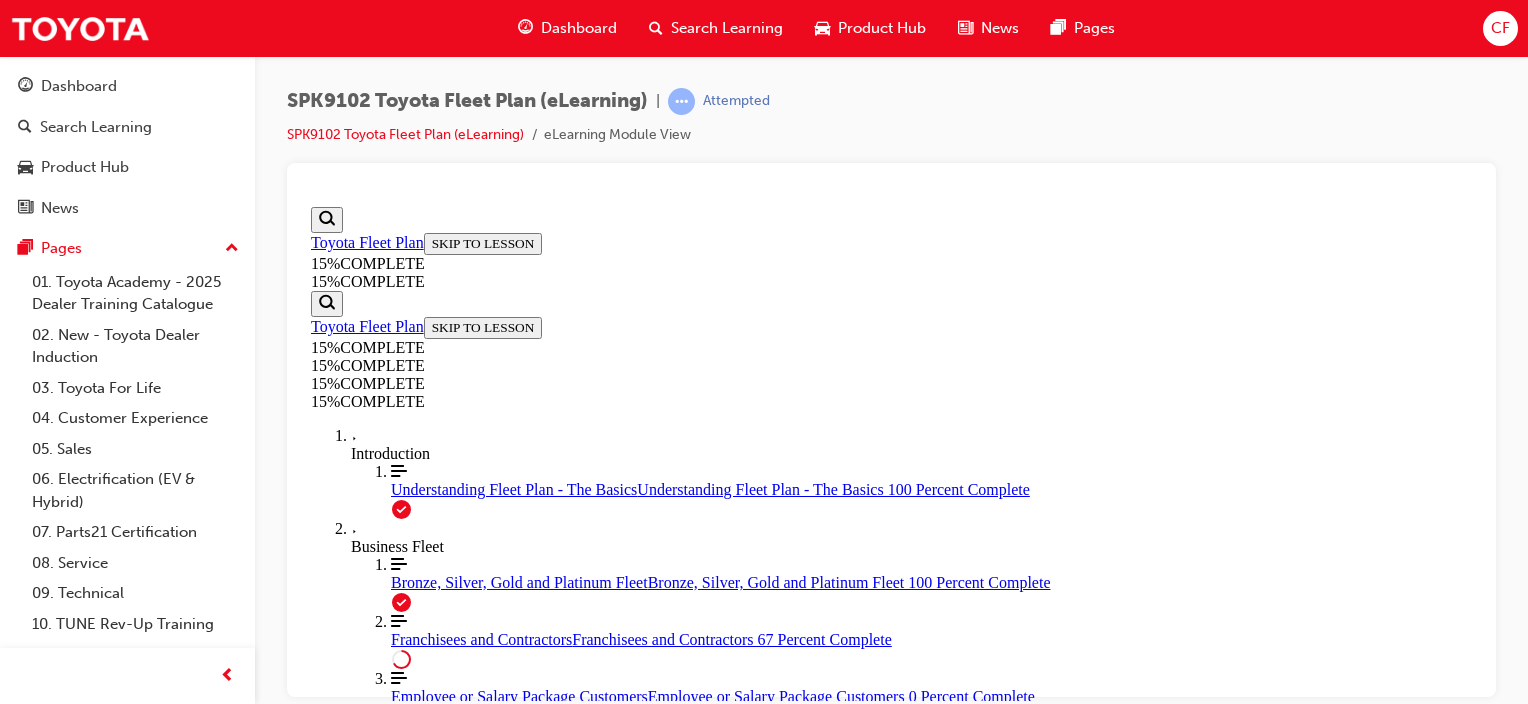 click on "CONTINUE" at bounding box center [354, 2014] 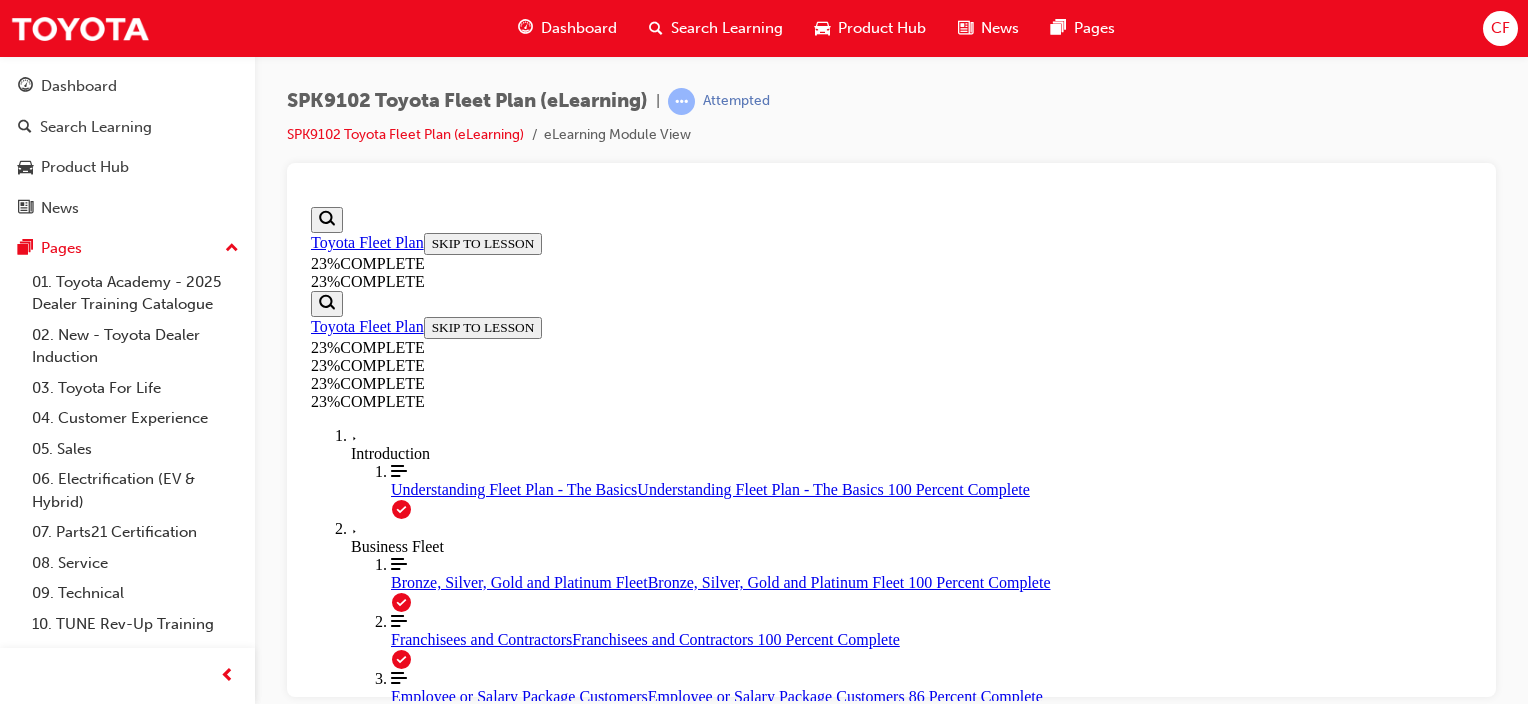 scroll, scrollTop: 2601, scrollLeft: 0, axis: vertical 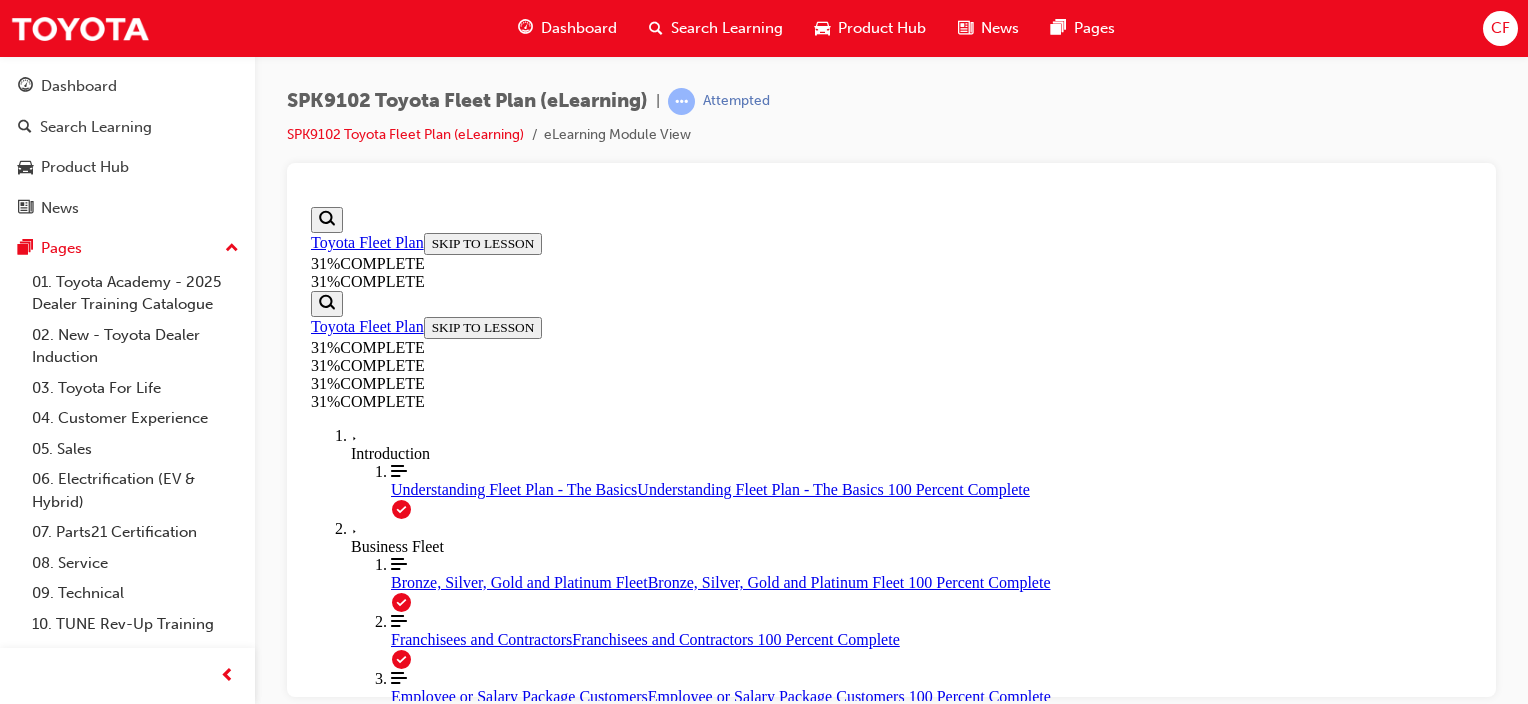 click on "CONTINUE" at bounding box center (354, 3365) 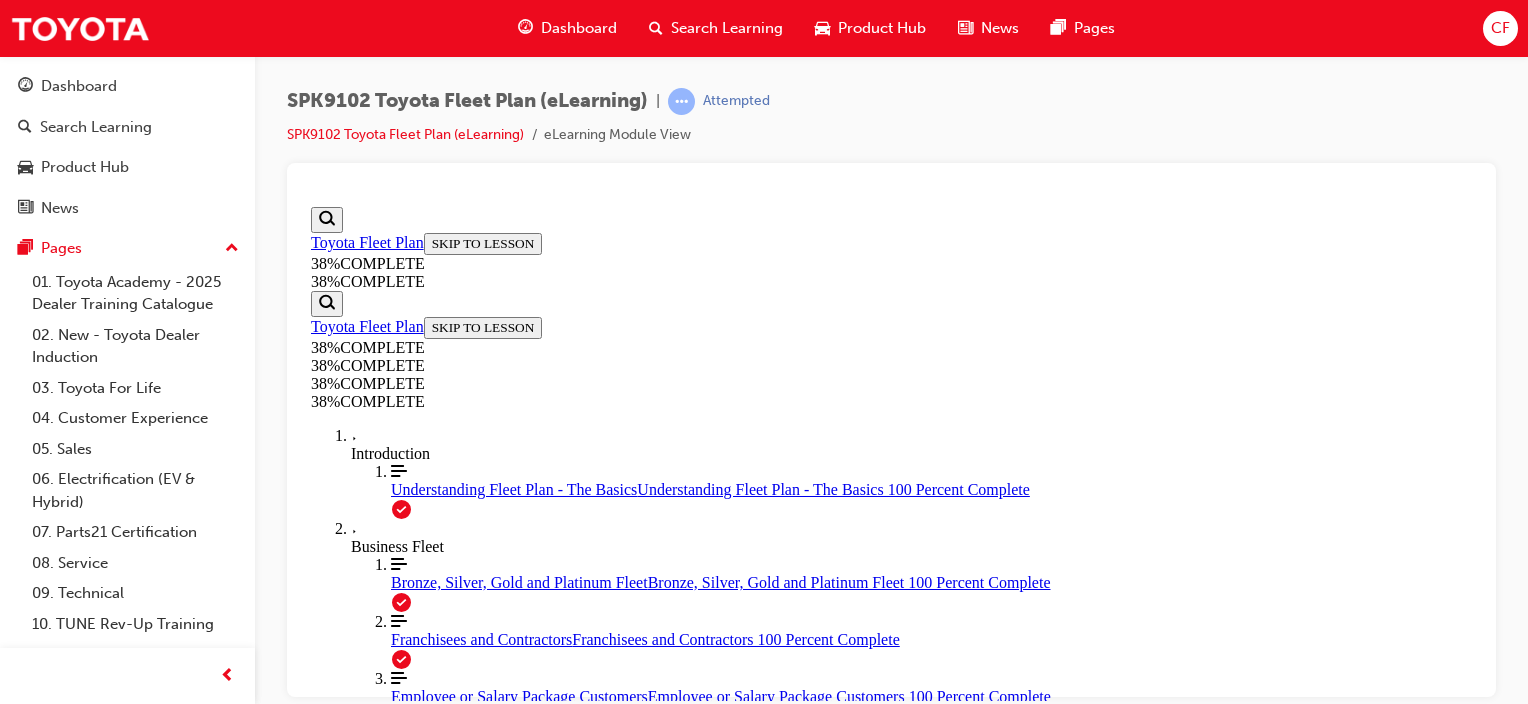 scroll, scrollTop: 0, scrollLeft: 0, axis: both 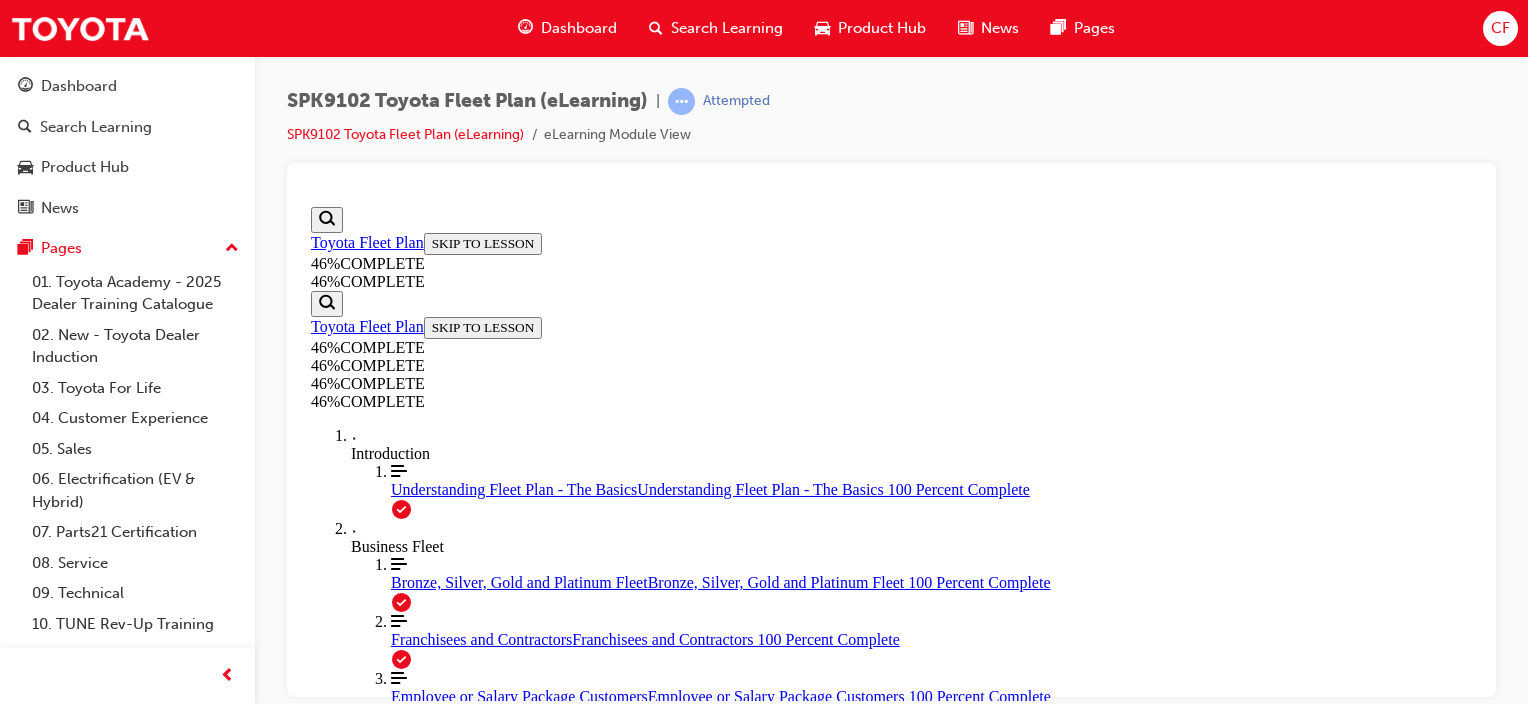 click on "CONTINUE" at bounding box center (354, 5198) 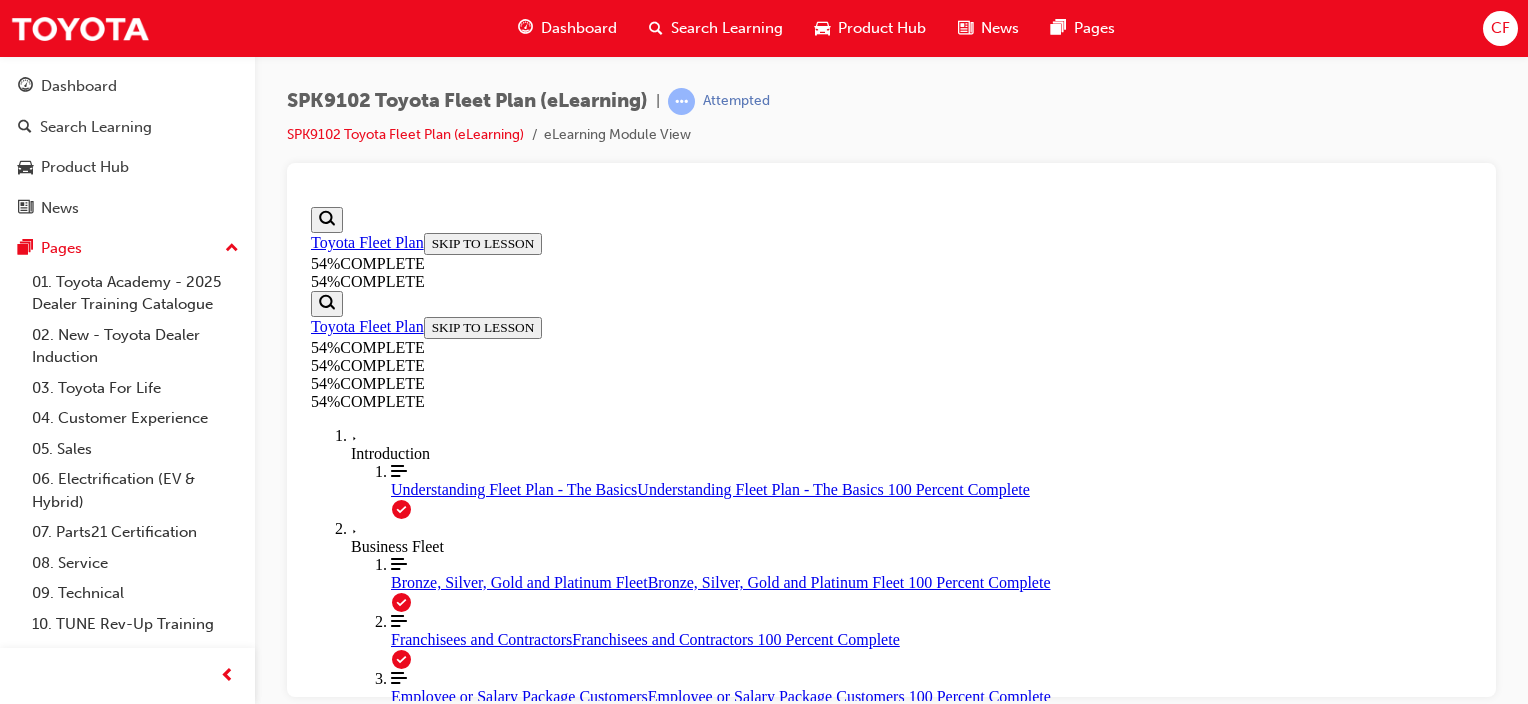 scroll, scrollTop: 1104, scrollLeft: 0, axis: vertical 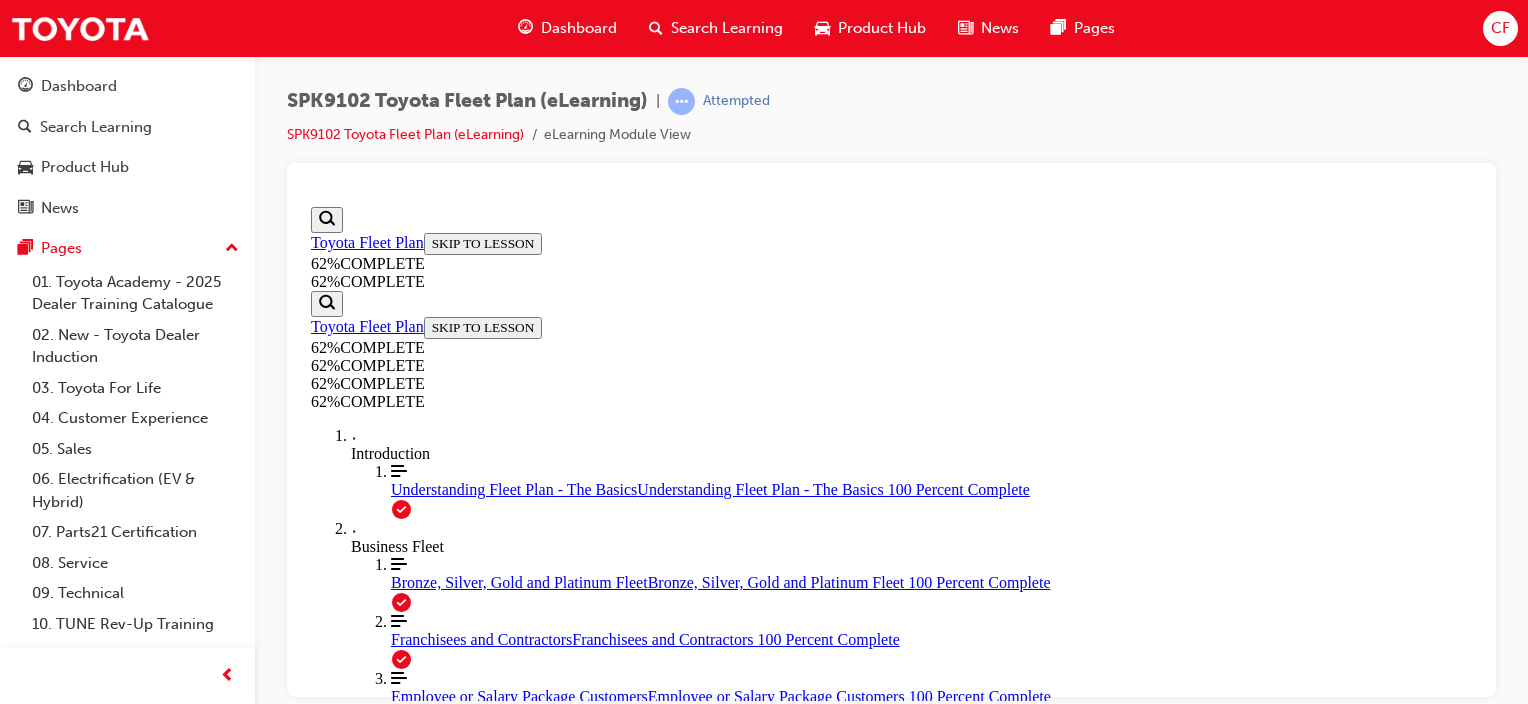 click on "CONTINUE" at bounding box center [354, 2451] 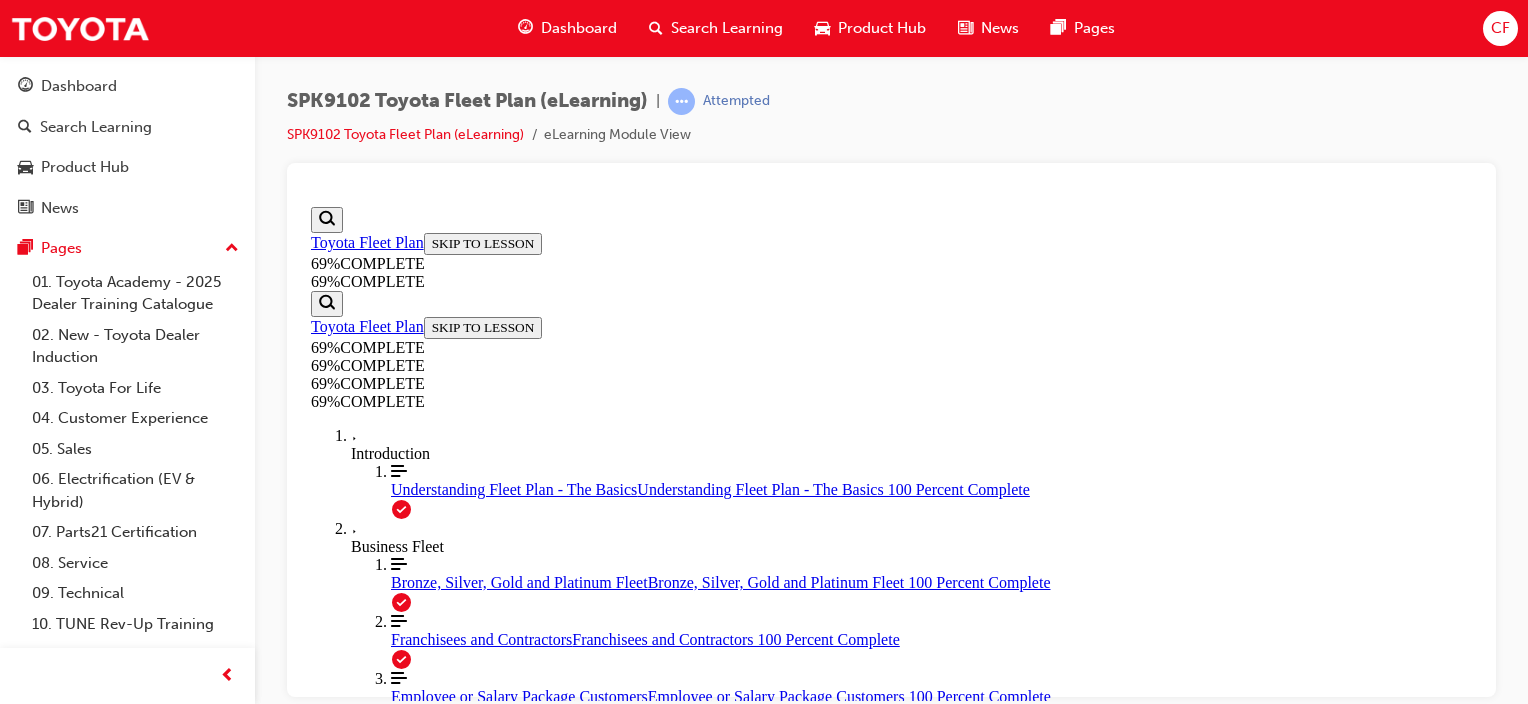 scroll, scrollTop: 0, scrollLeft: 0, axis: both 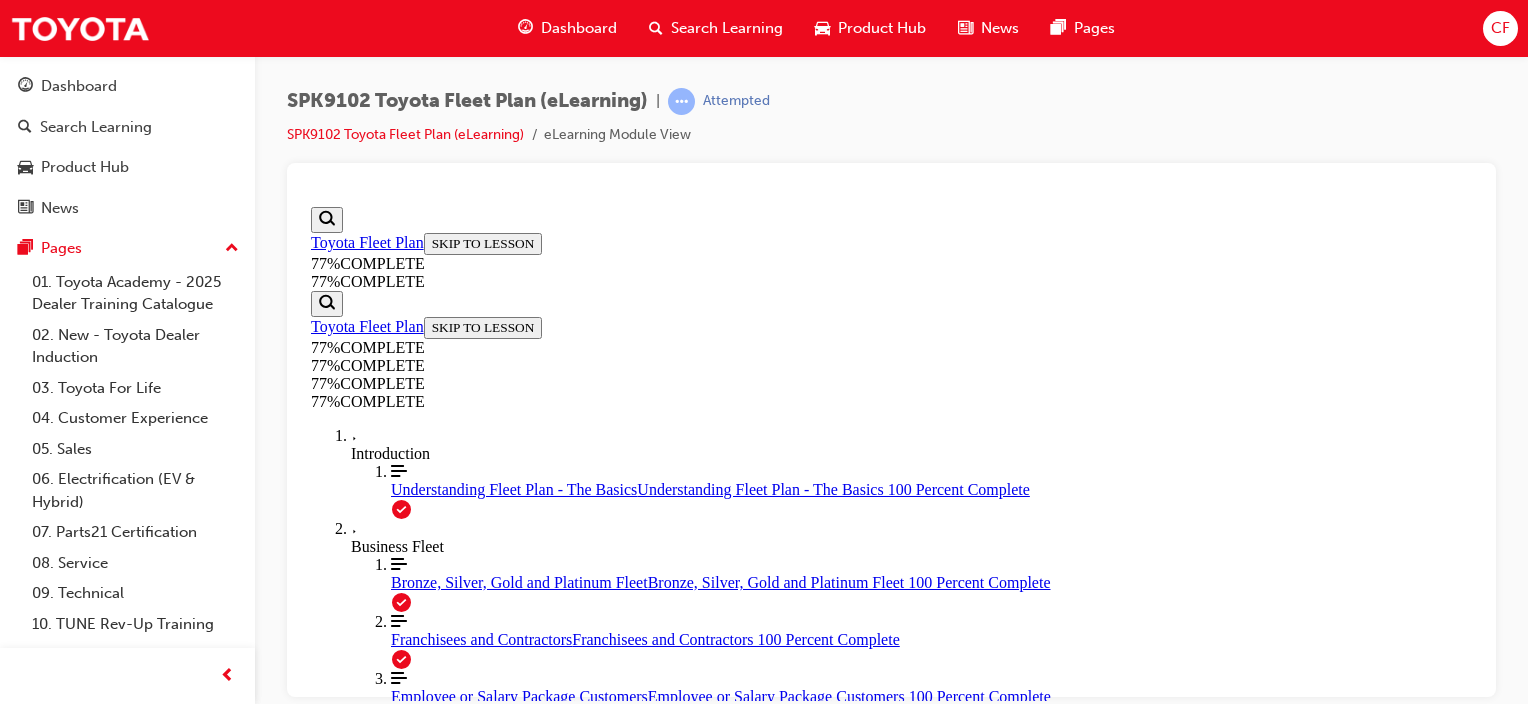 click on "CONTINUE" at bounding box center (354, 3951) 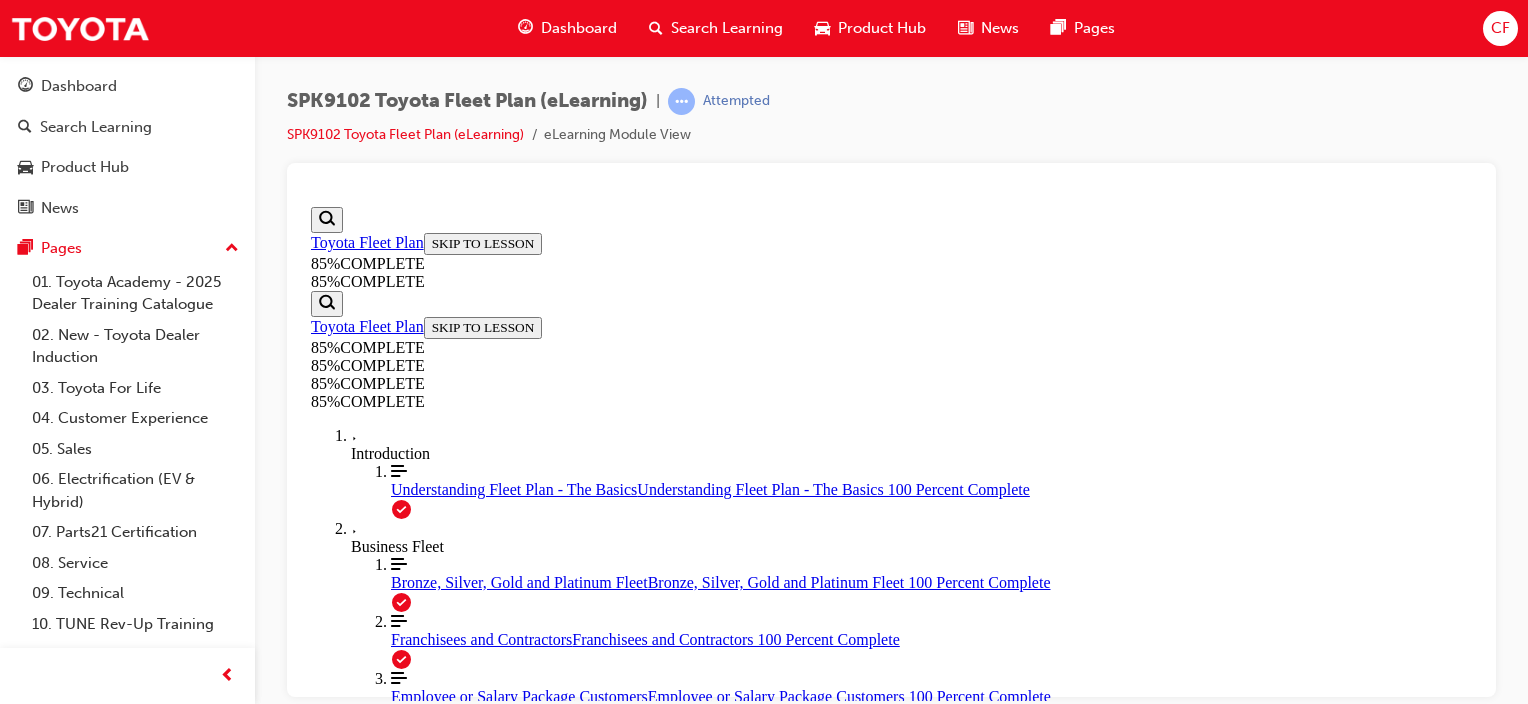 scroll, scrollTop: 1169, scrollLeft: 0, axis: vertical 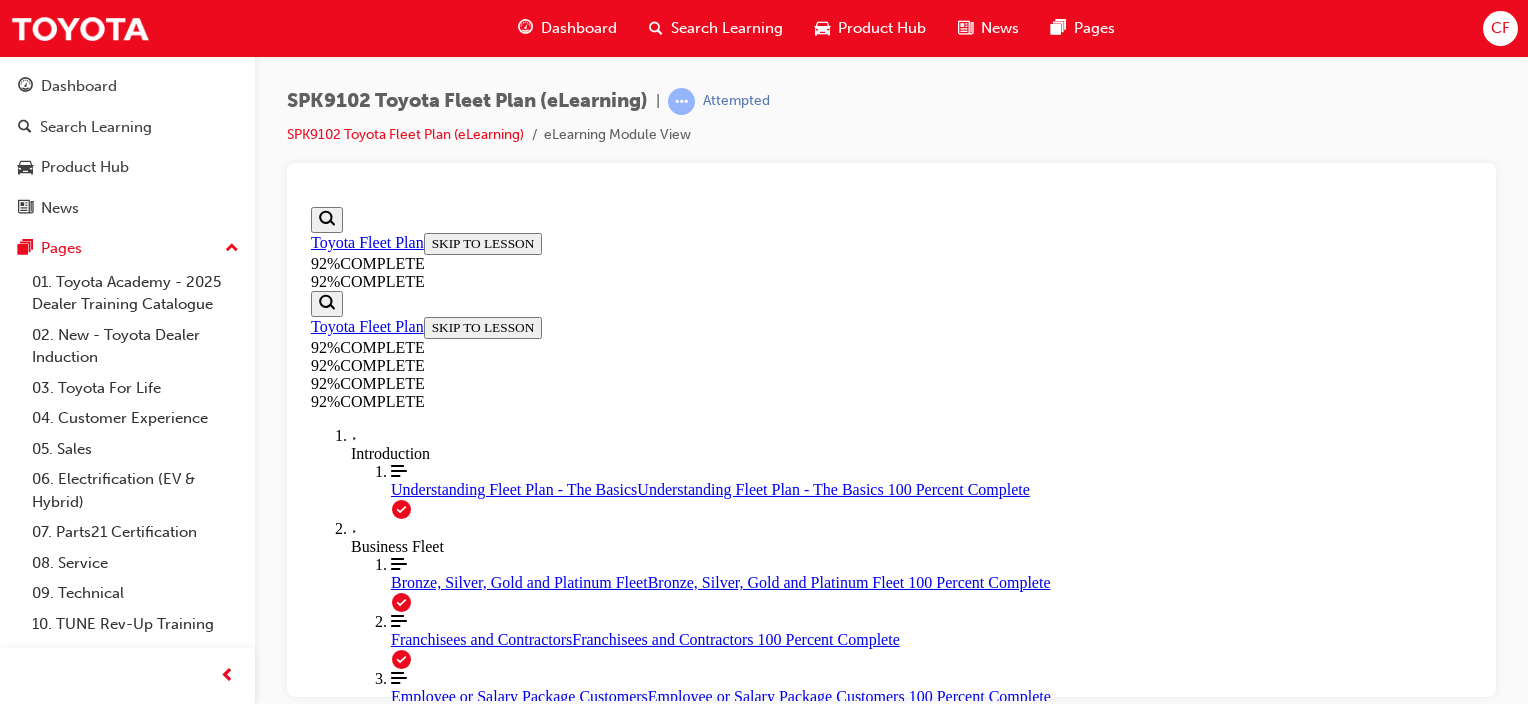 click on "START QUIZ" at bounding box center (356, 1588) 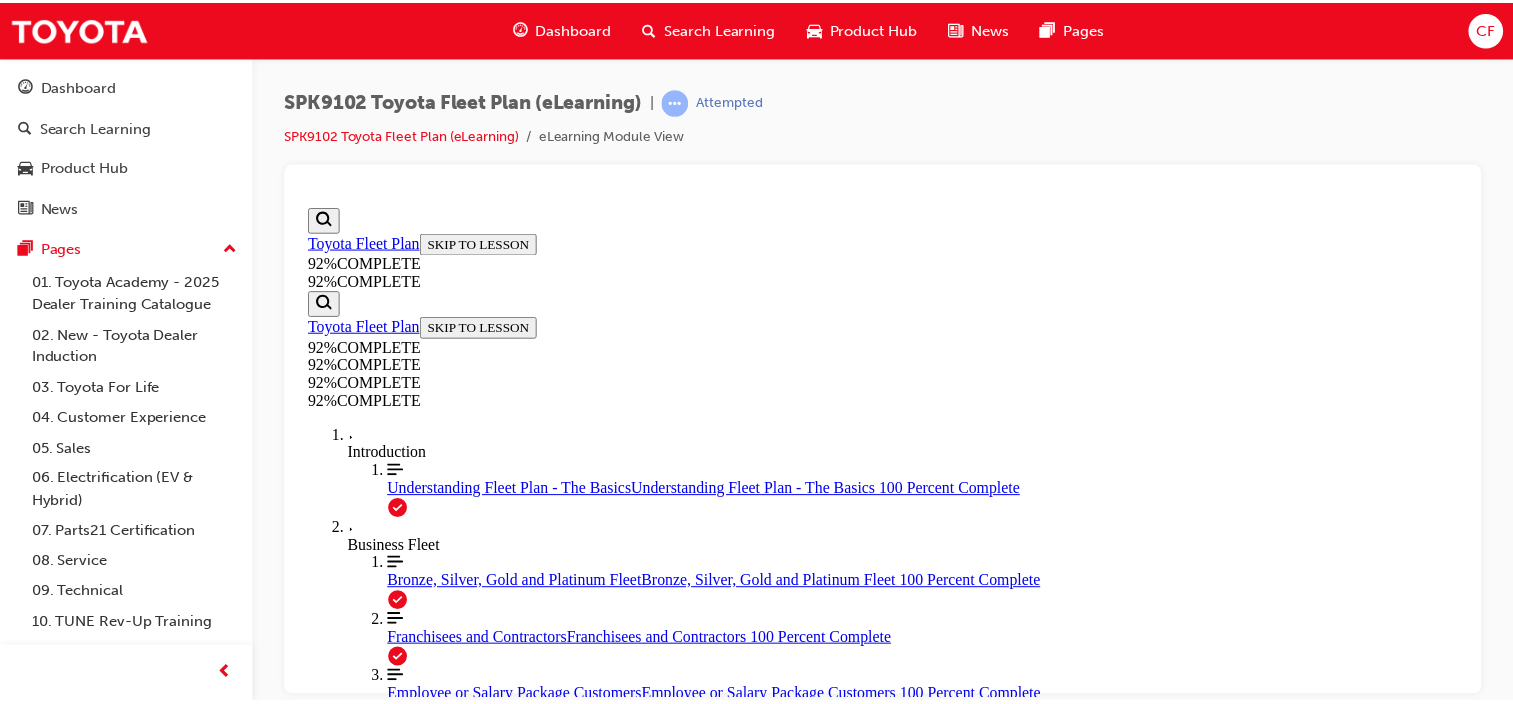 scroll, scrollTop: 455, scrollLeft: 0, axis: vertical 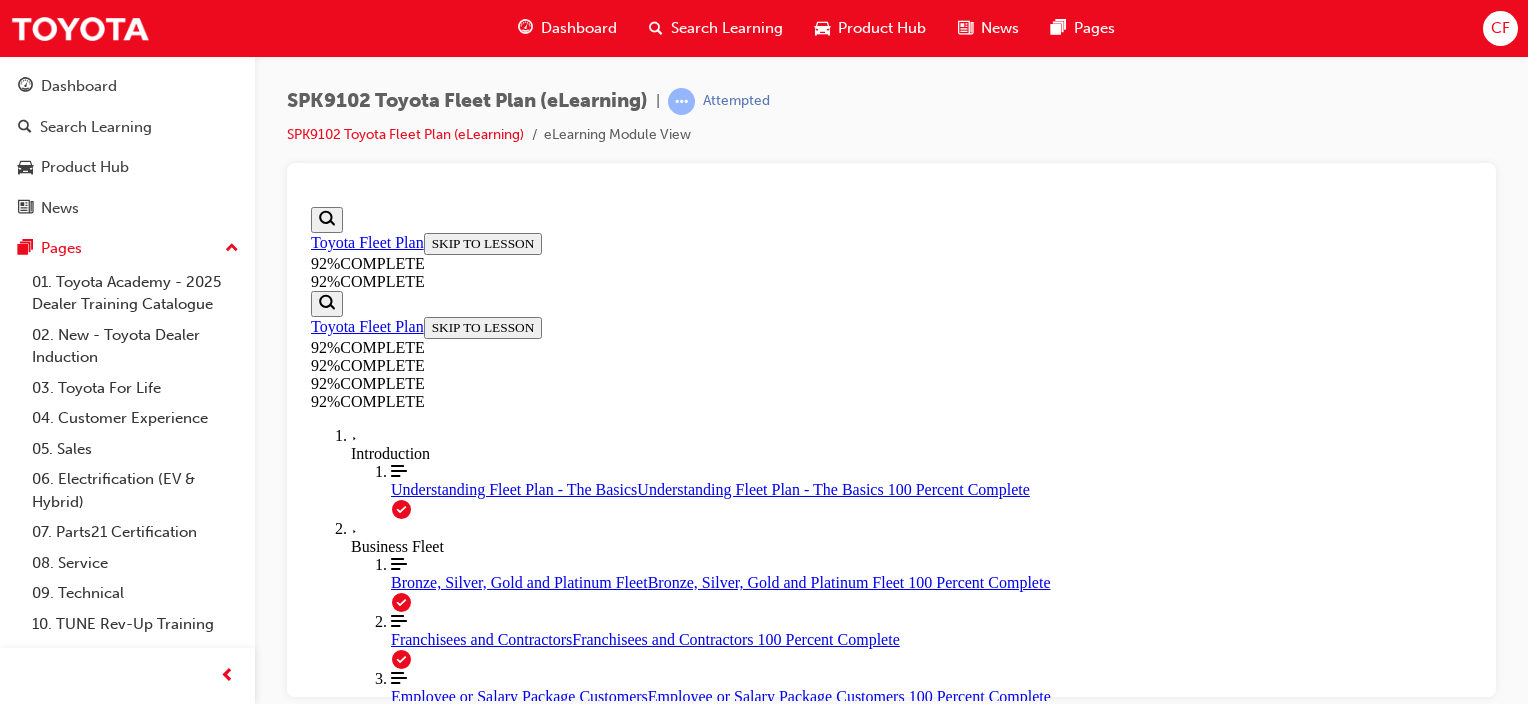 click on "SUBMIT" at bounding box center [891, 2266] 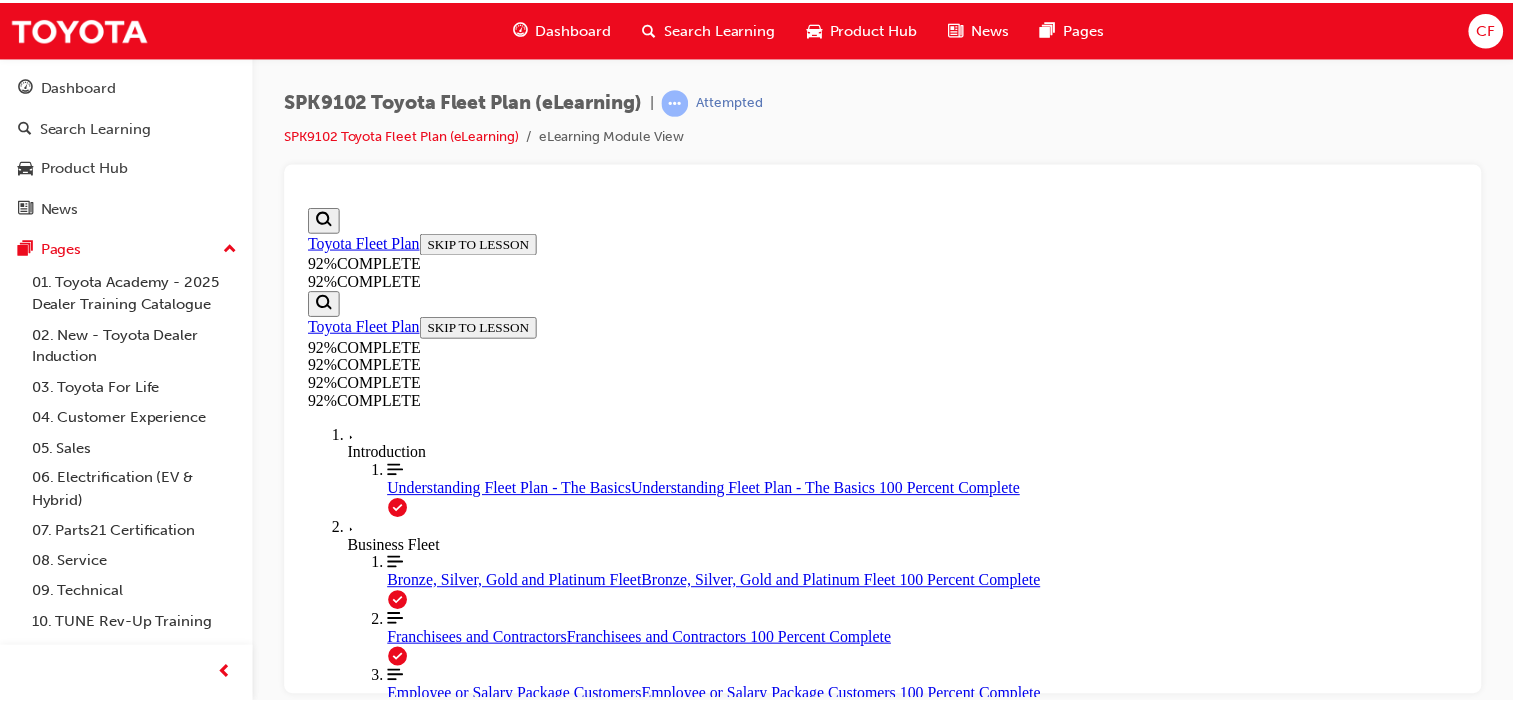 scroll, scrollTop: 341, scrollLeft: 0, axis: vertical 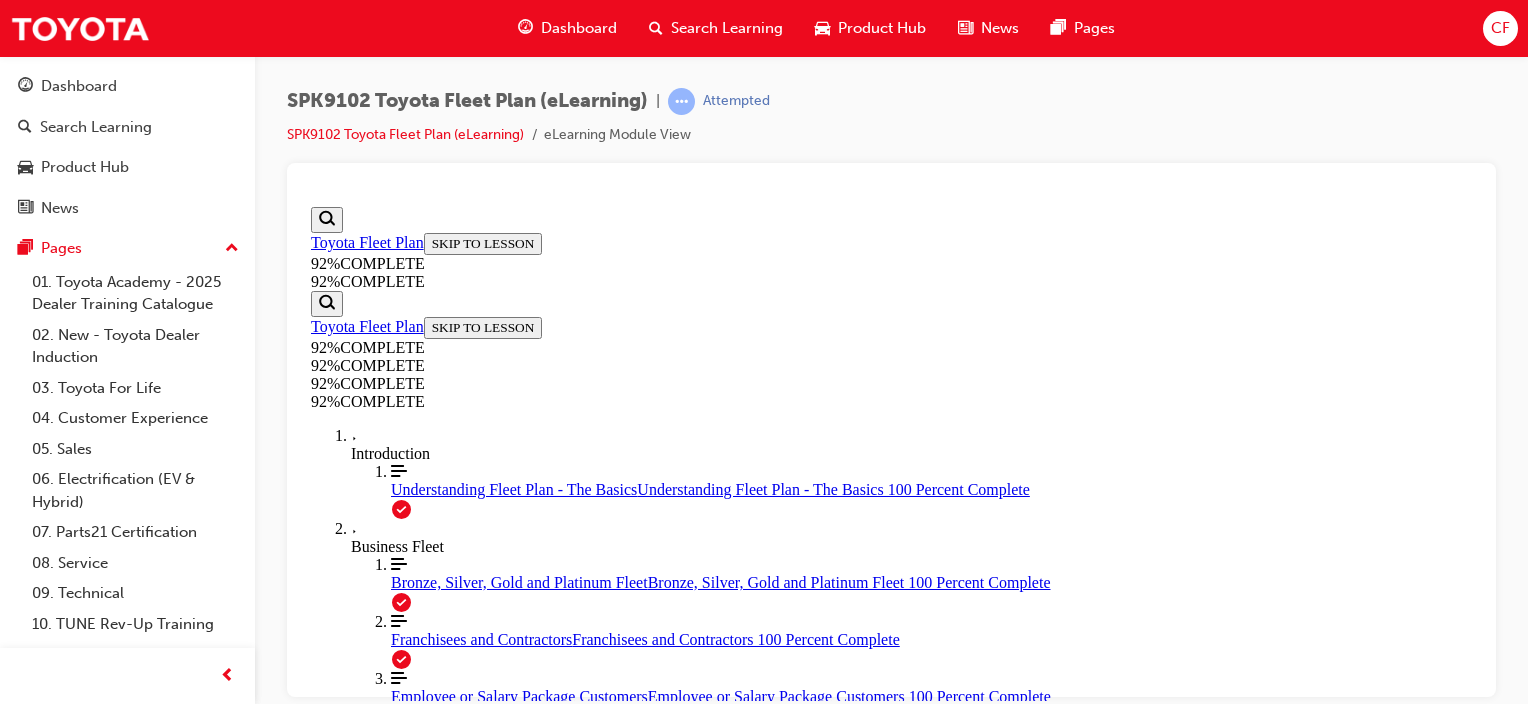 click on "SUBMIT" at bounding box center [344, 2234] 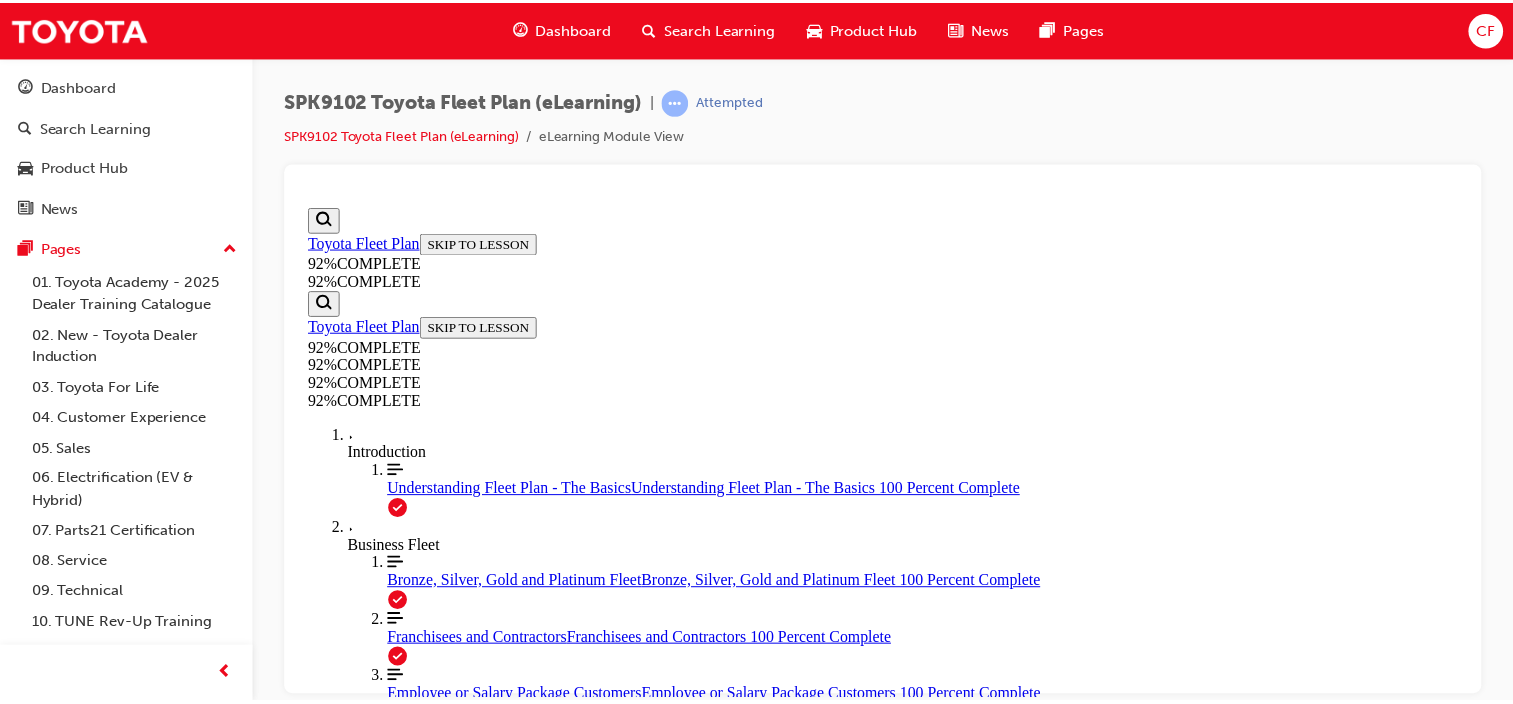 scroll, scrollTop: 487, scrollLeft: 0, axis: vertical 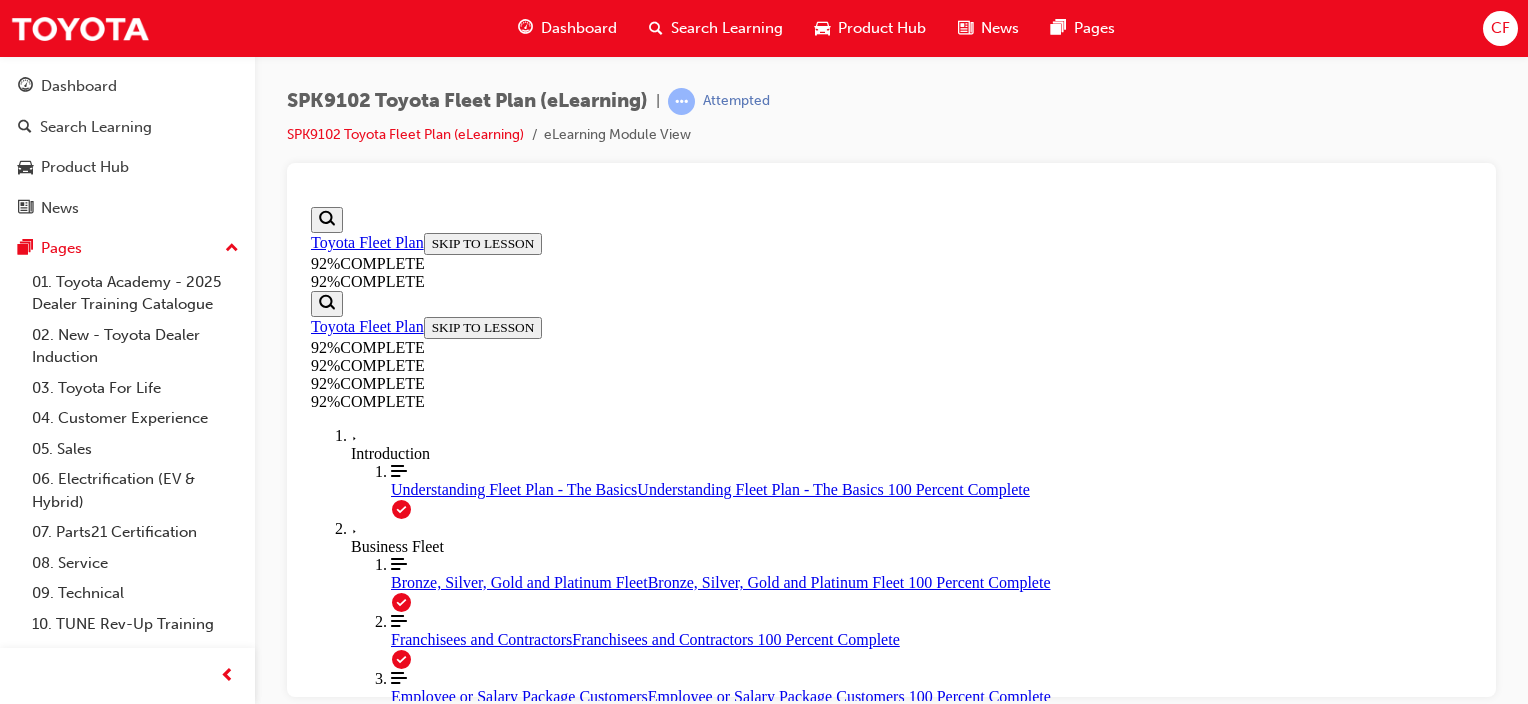 click on "SUBMIT" at bounding box center [344, 2488] 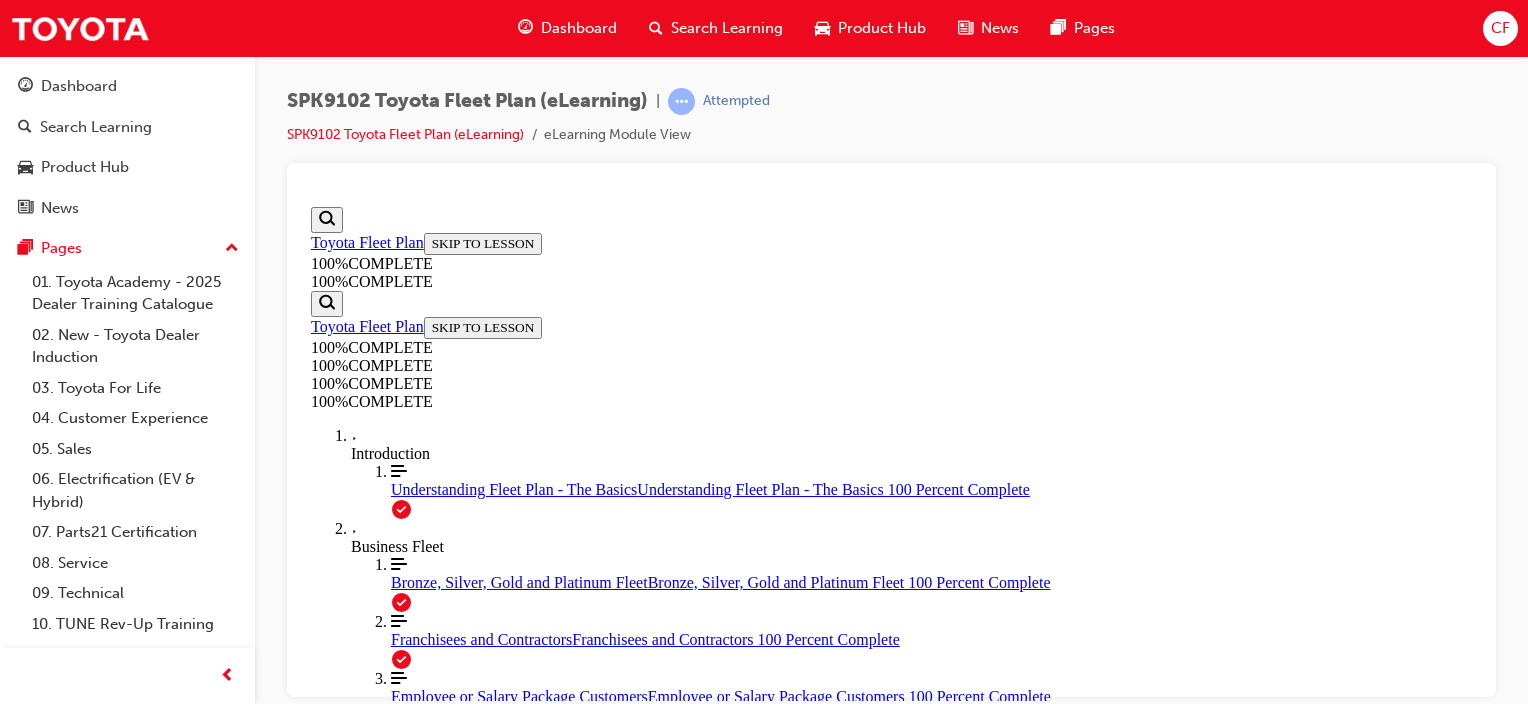 scroll, scrollTop: 689, scrollLeft: 0, axis: vertical 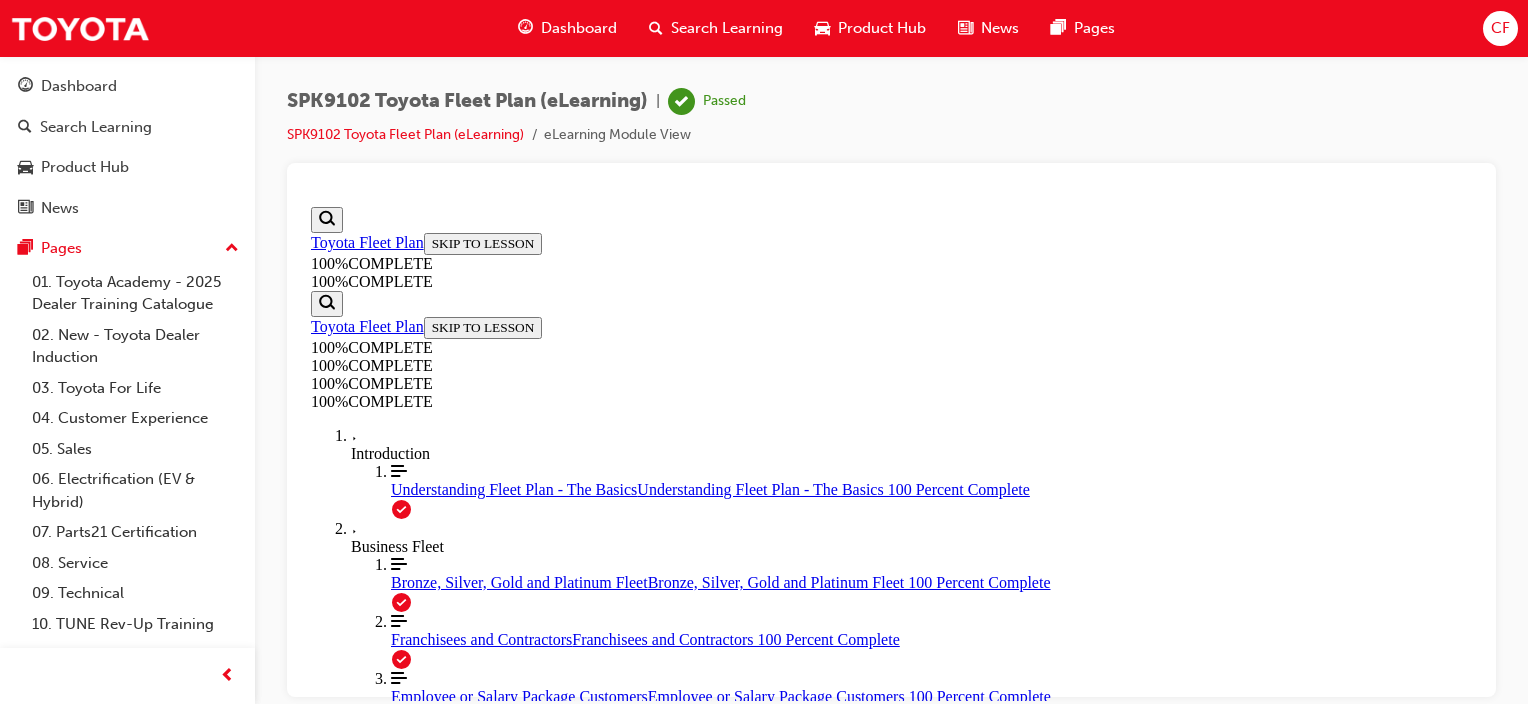 click on "EXIT COURSE" at bounding box center [364, 1375] 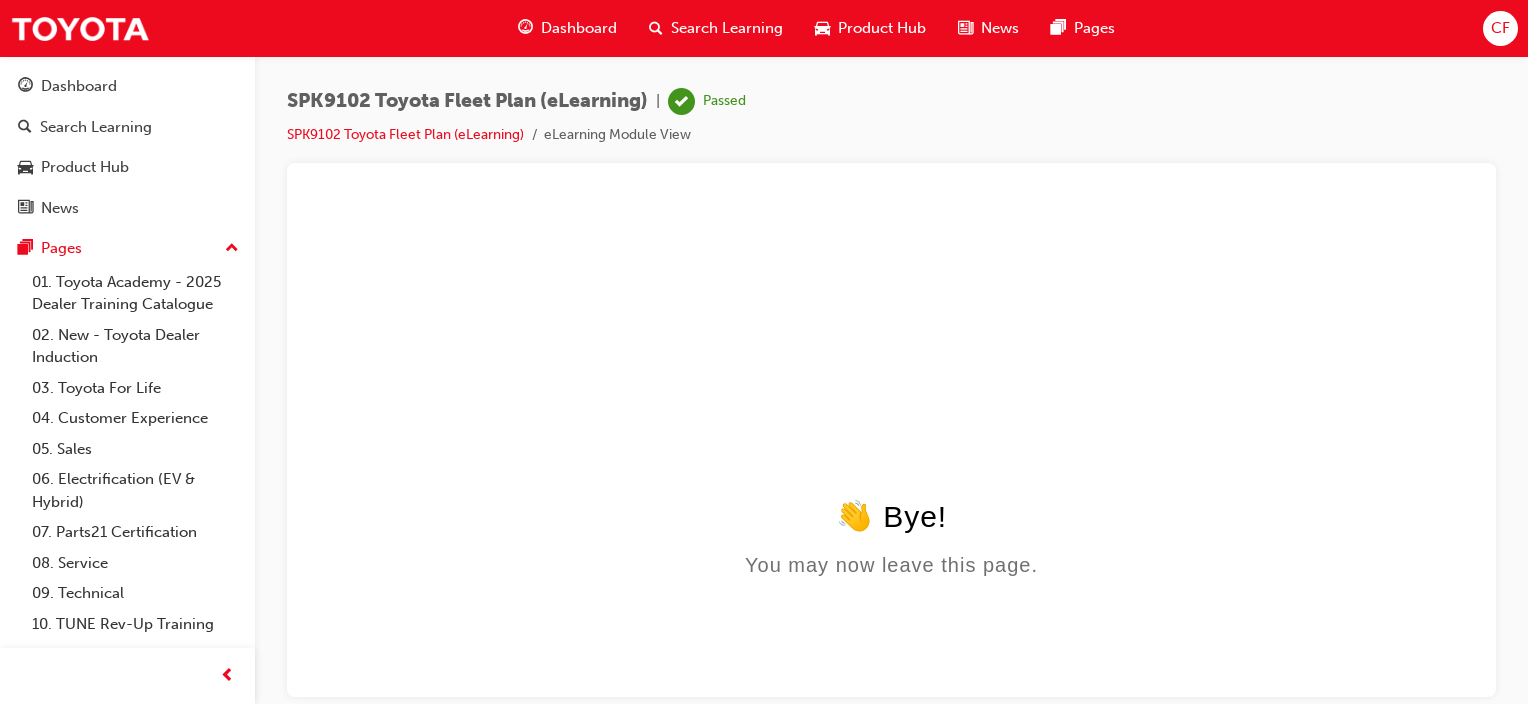 scroll, scrollTop: 0, scrollLeft: 0, axis: both 